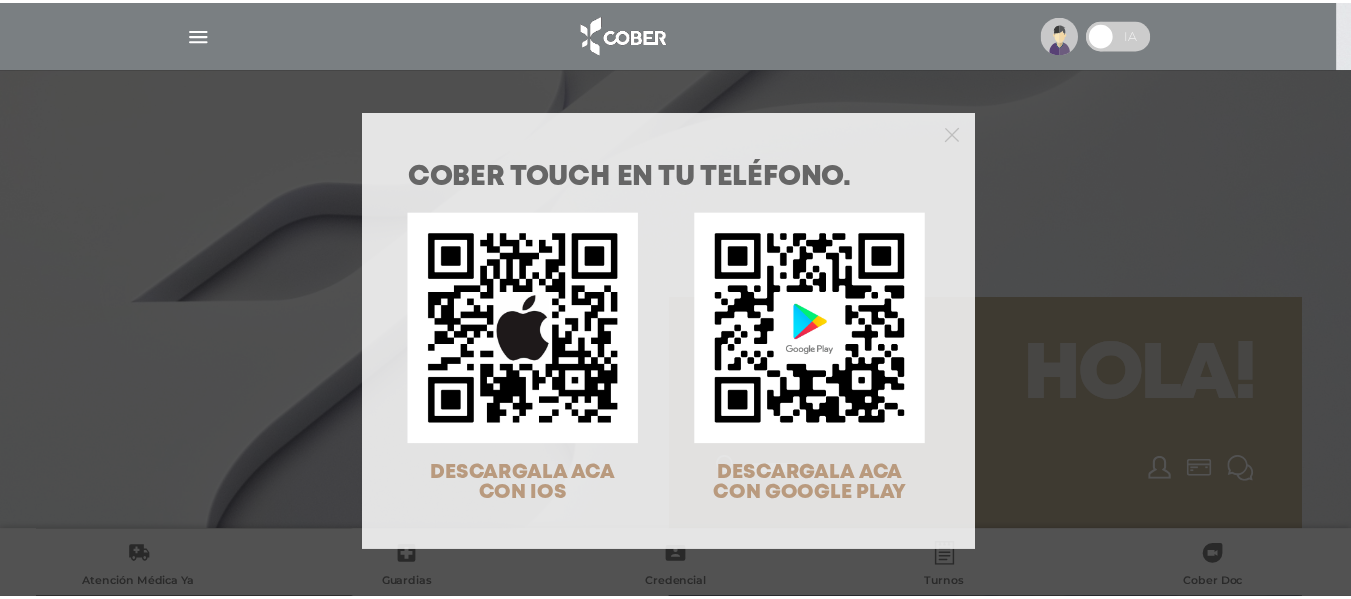 scroll, scrollTop: 0, scrollLeft: 0, axis: both 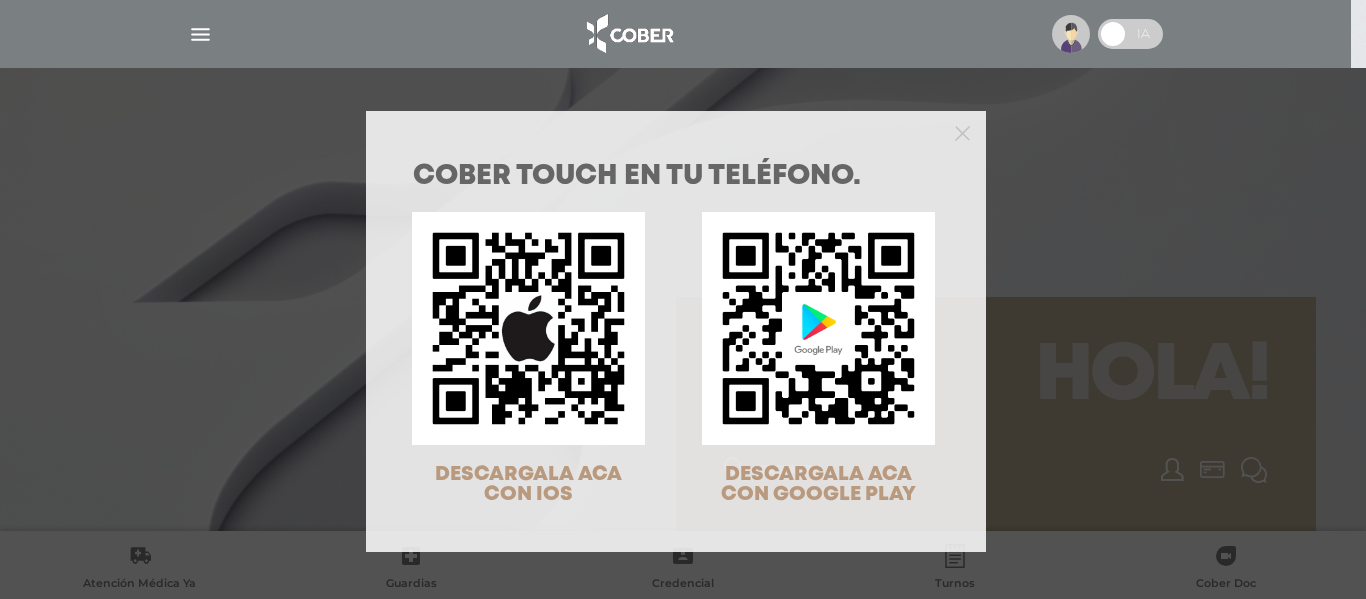 click on "COBER TOUCH en tu teléfono.
DESCARGALA ACA CON IOS
DESCARGALA ACA CON GOOGLE PLAY" at bounding box center [683, 299] 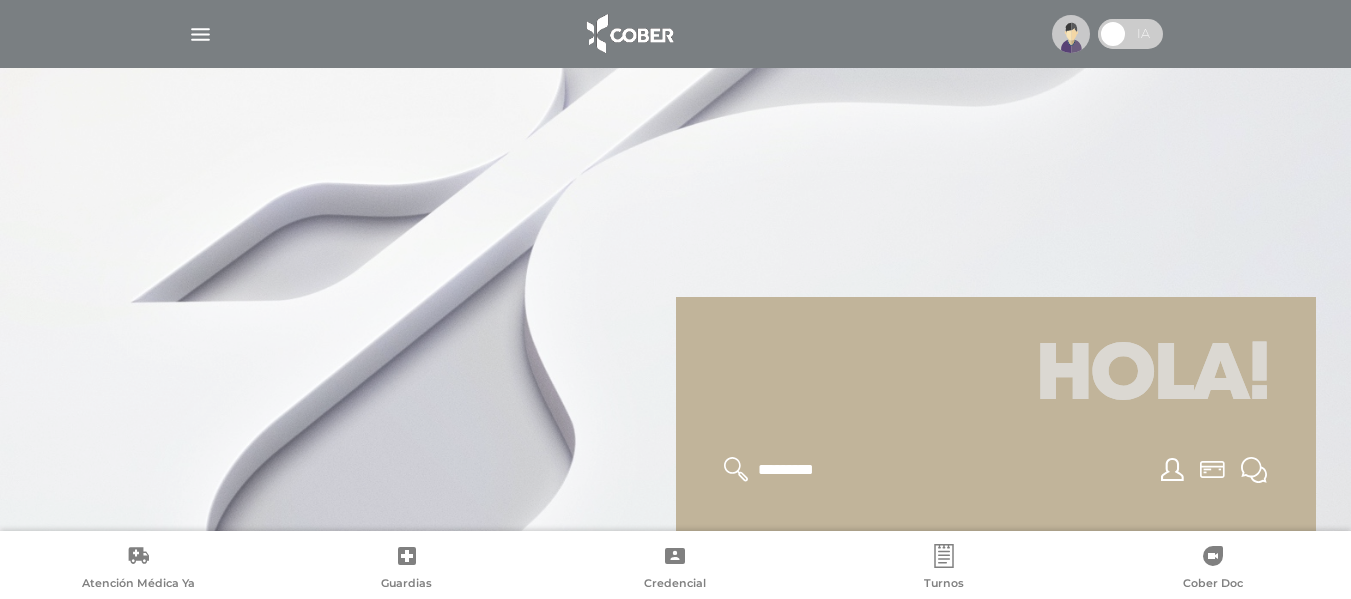 click at bounding box center (200, 34) 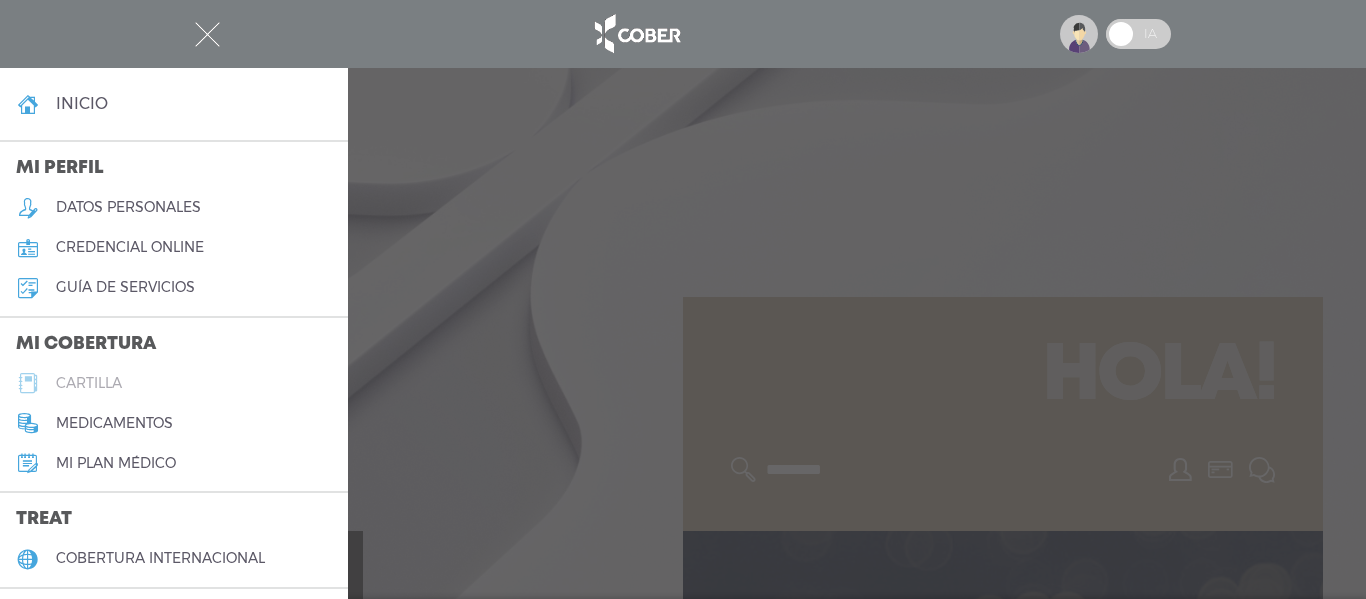 click on "cartilla" at bounding box center [89, 383] 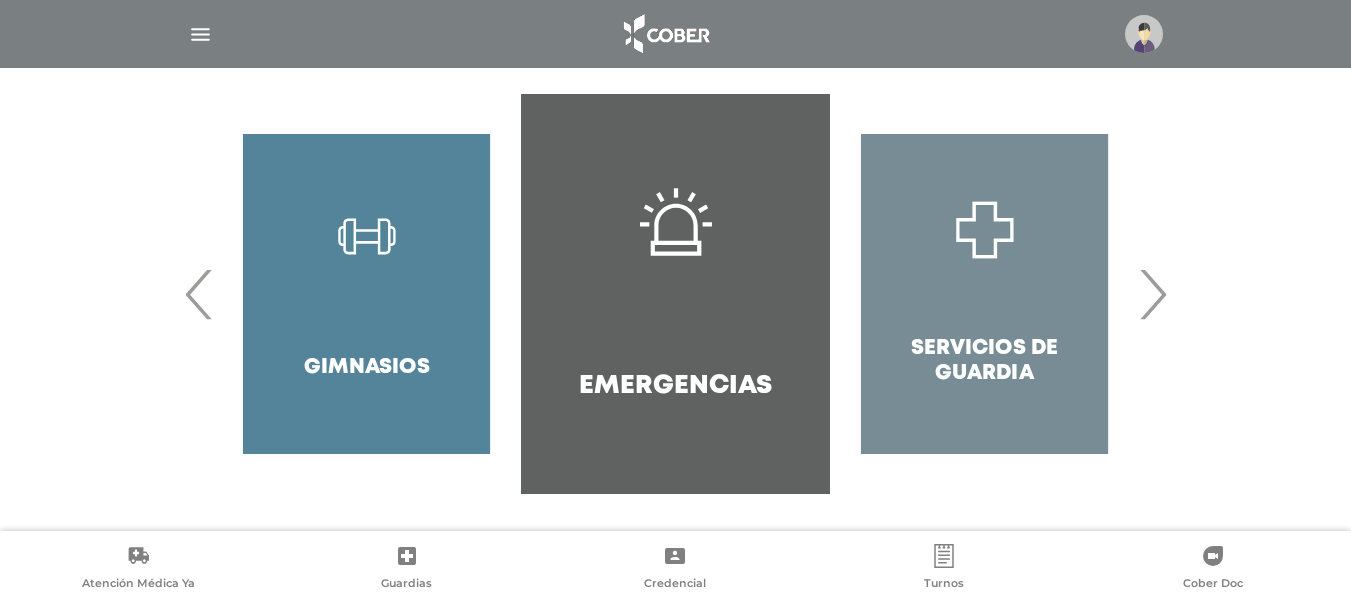 scroll, scrollTop: 428, scrollLeft: 0, axis: vertical 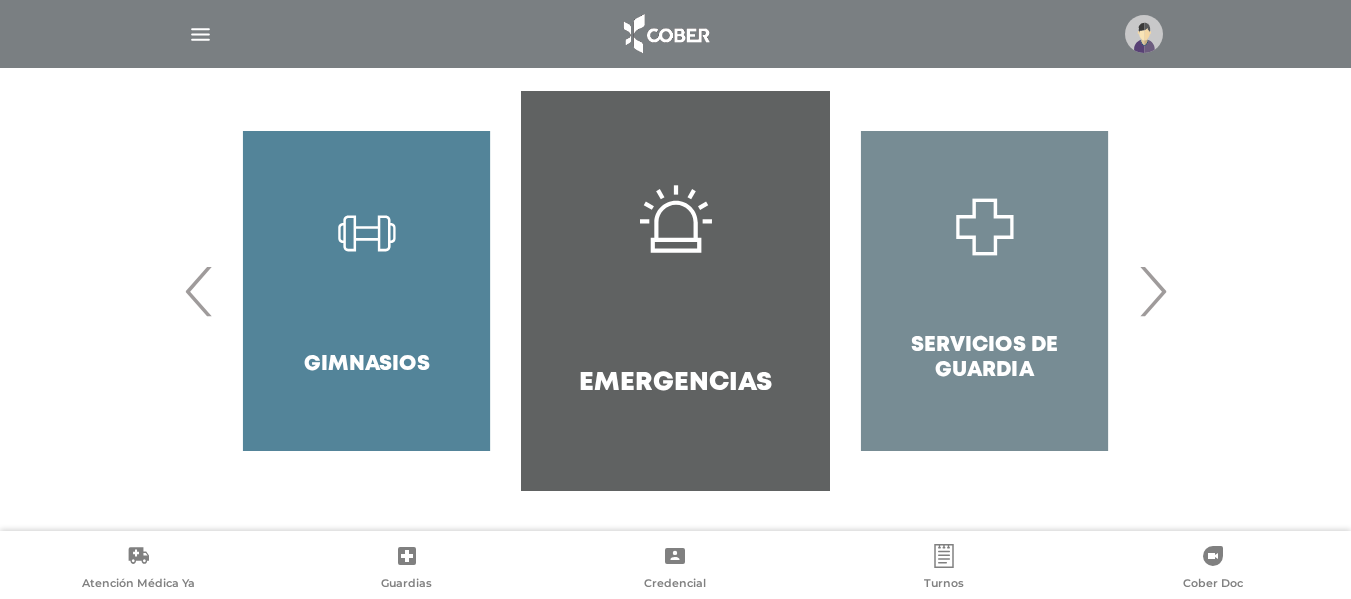 click on "›" at bounding box center [1152, 291] 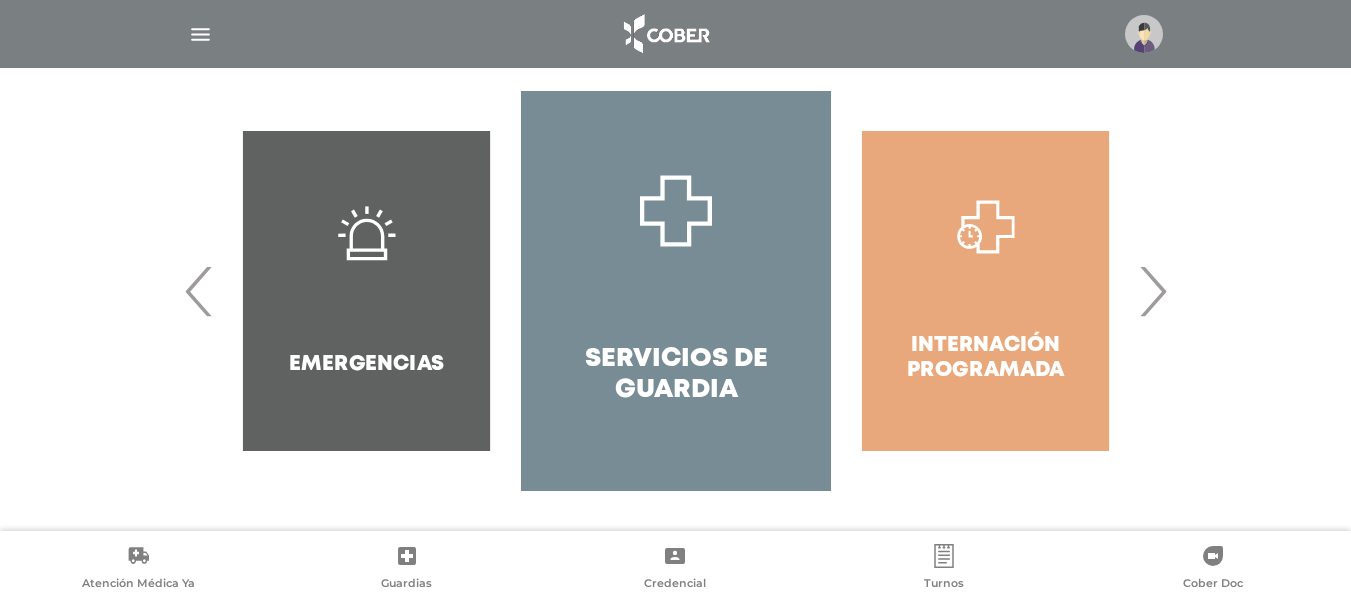 click on "›" at bounding box center [1152, 291] 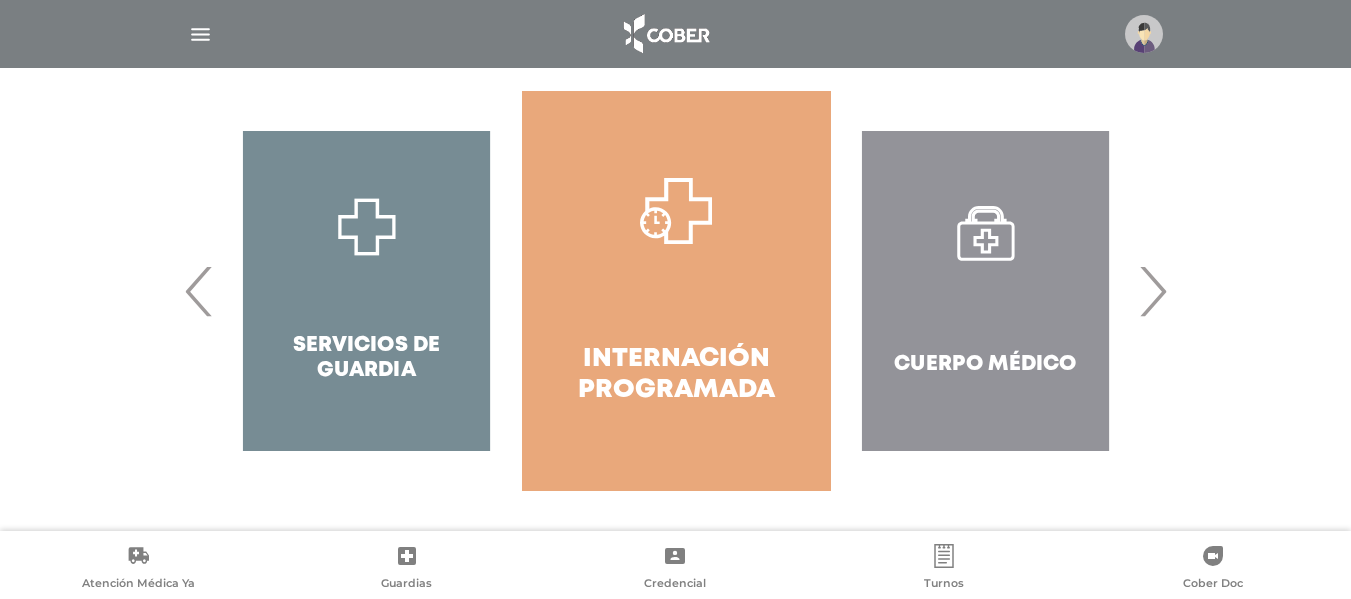 click on "›" at bounding box center [1152, 291] 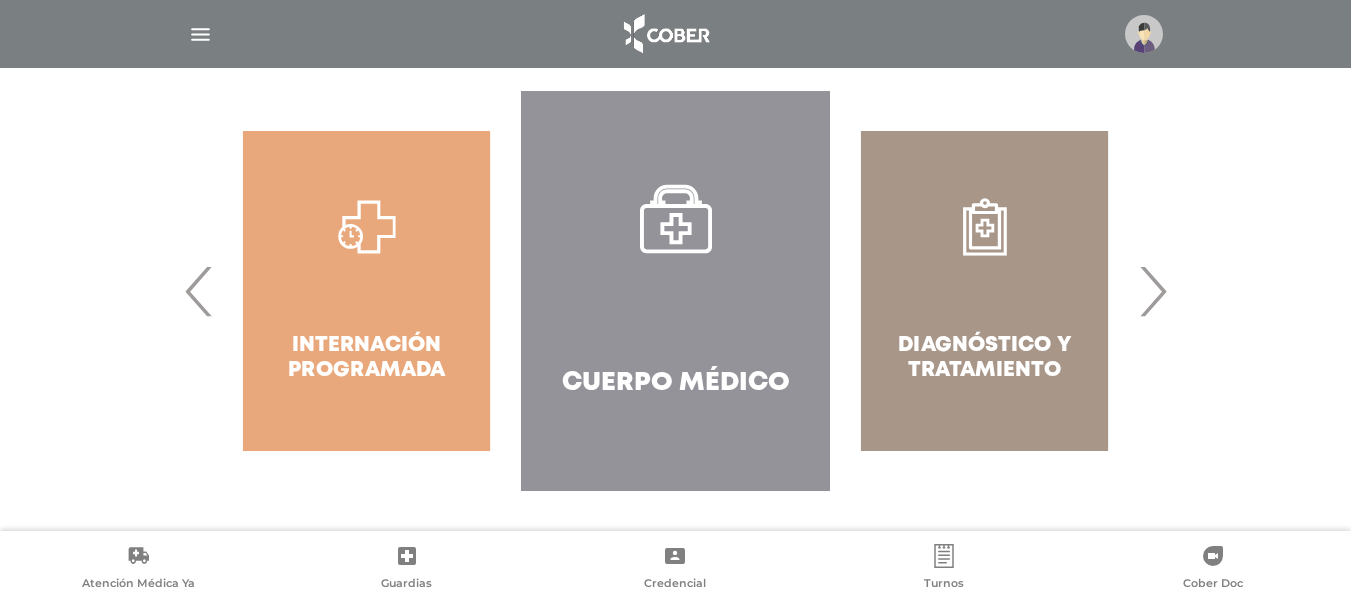 click on "Cuerpo Médico" at bounding box center [675, 291] 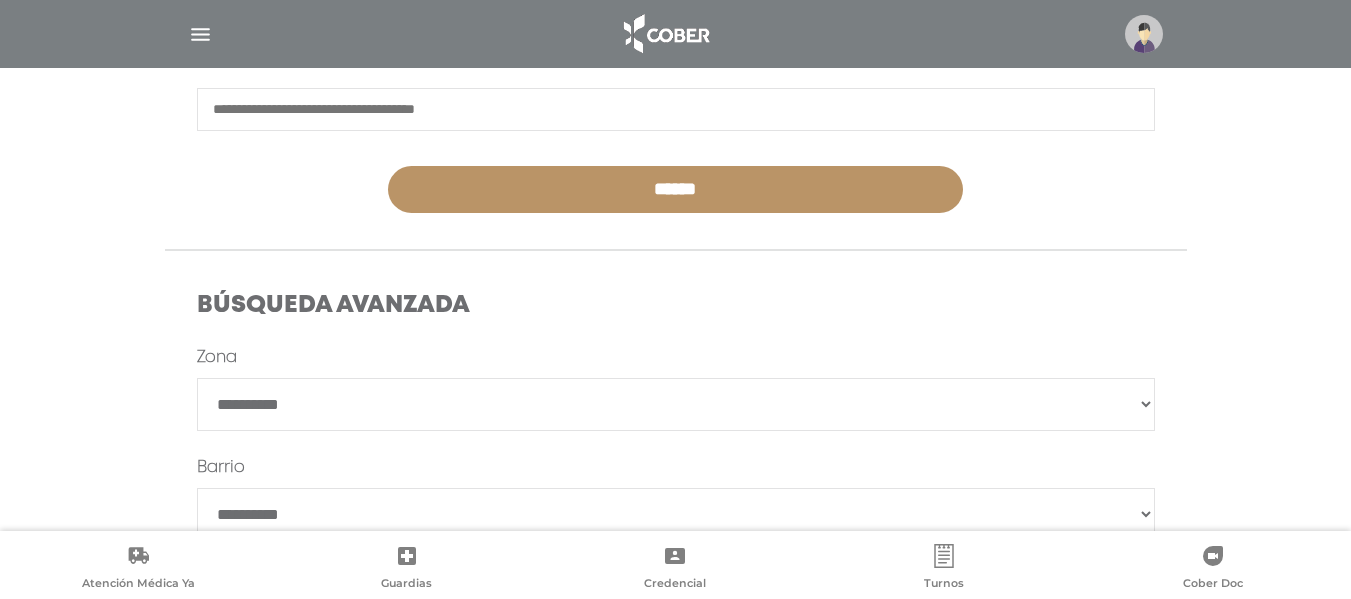 scroll, scrollTop: 500, scrollLeft: 0, axis: vertical 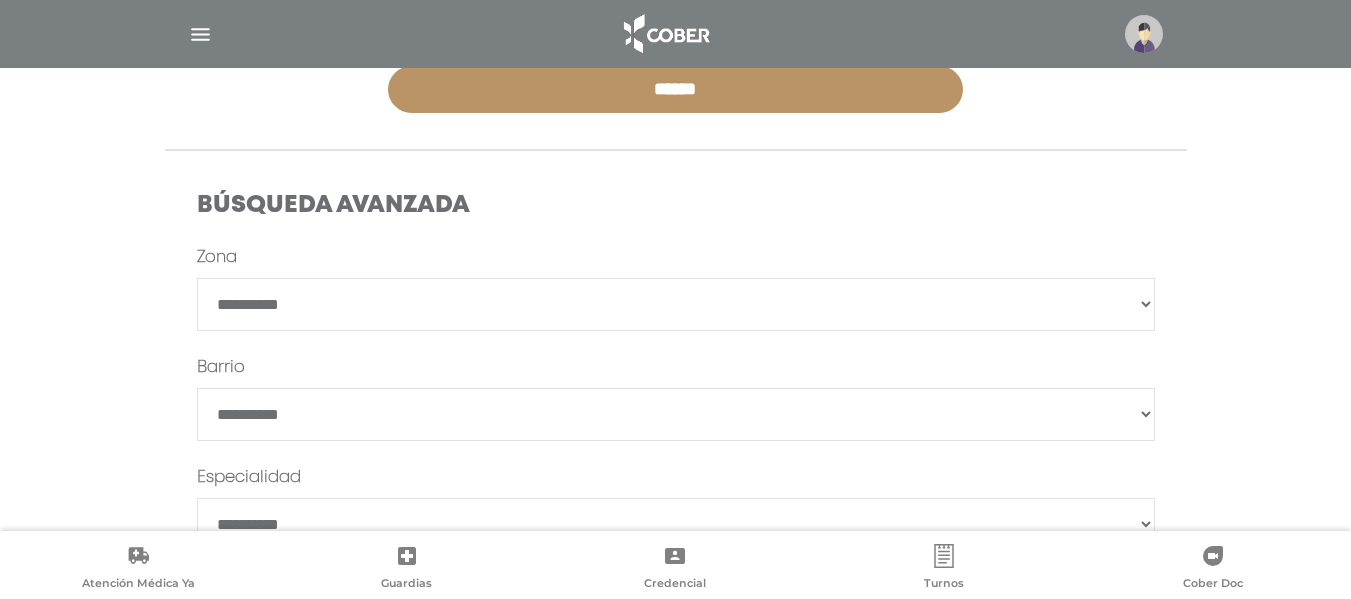 click on "**********" at bounding box center (676, 304) 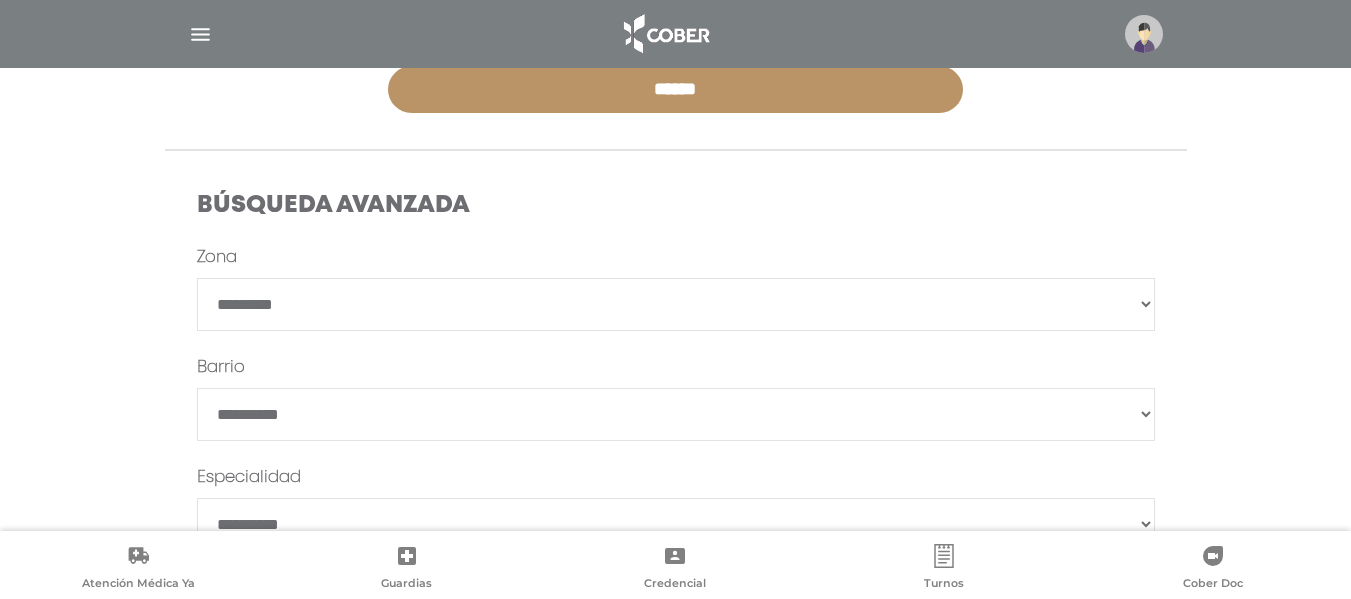 click on "**********" at bounding box center [676, 304] 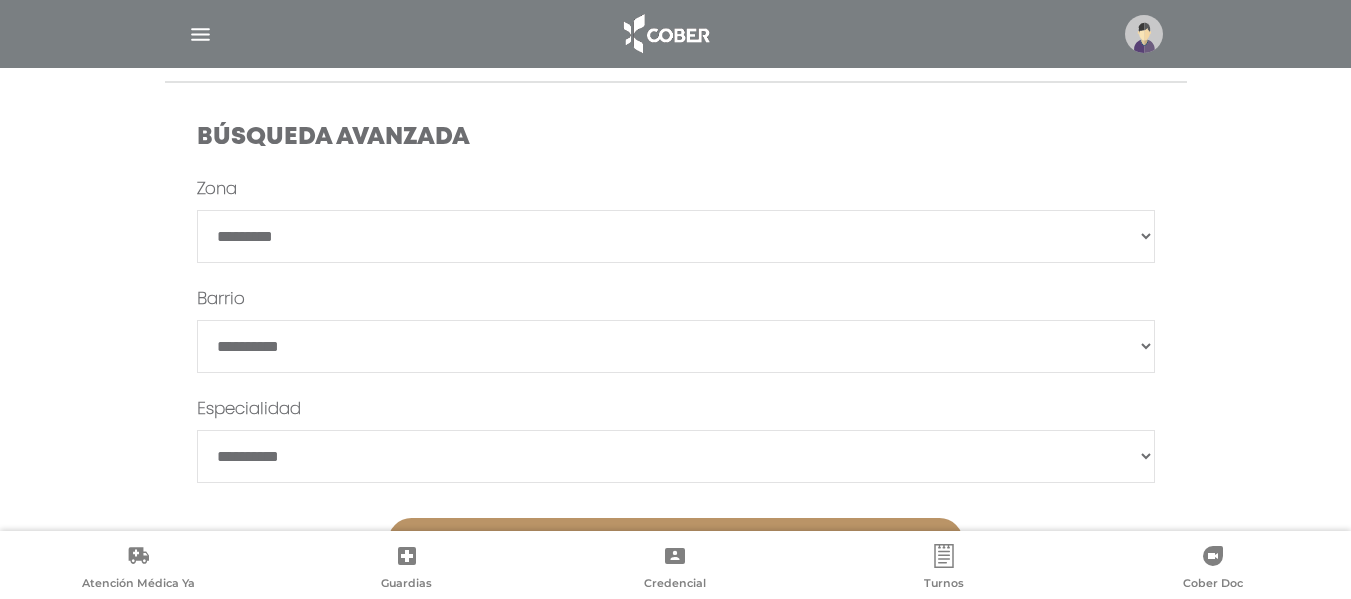 scroll, scrollTop: 652, scrollLeft: 0, axis: vertical 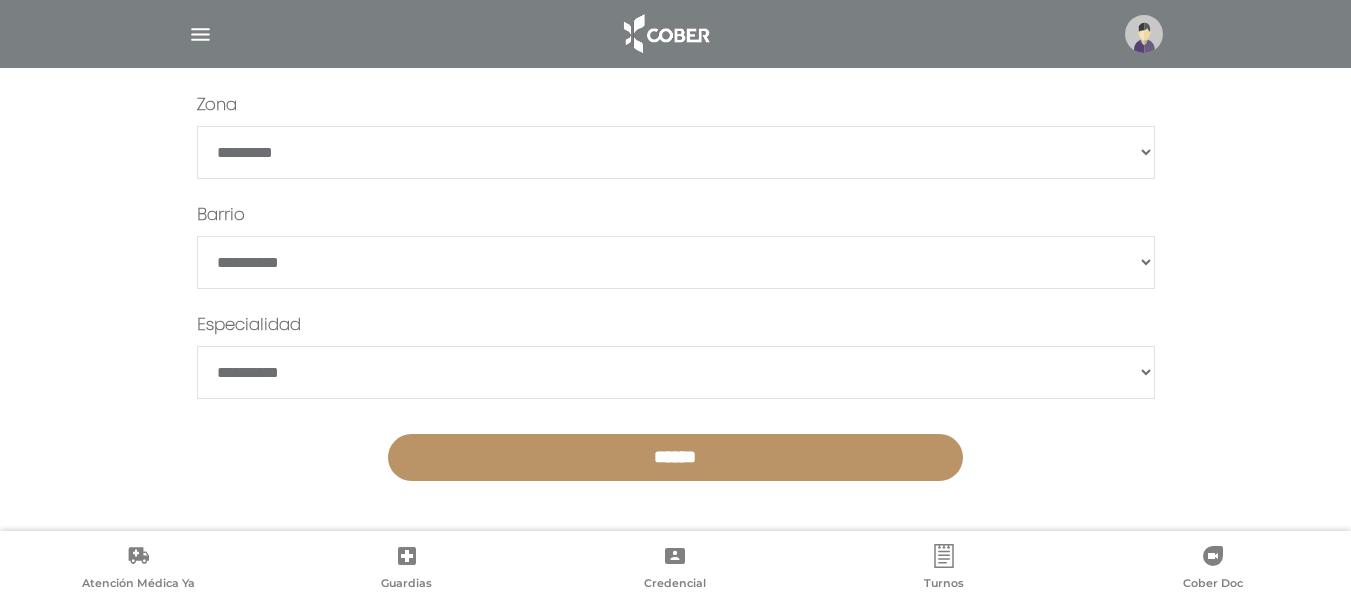 click on "**********" at bounding box center [676, 372] 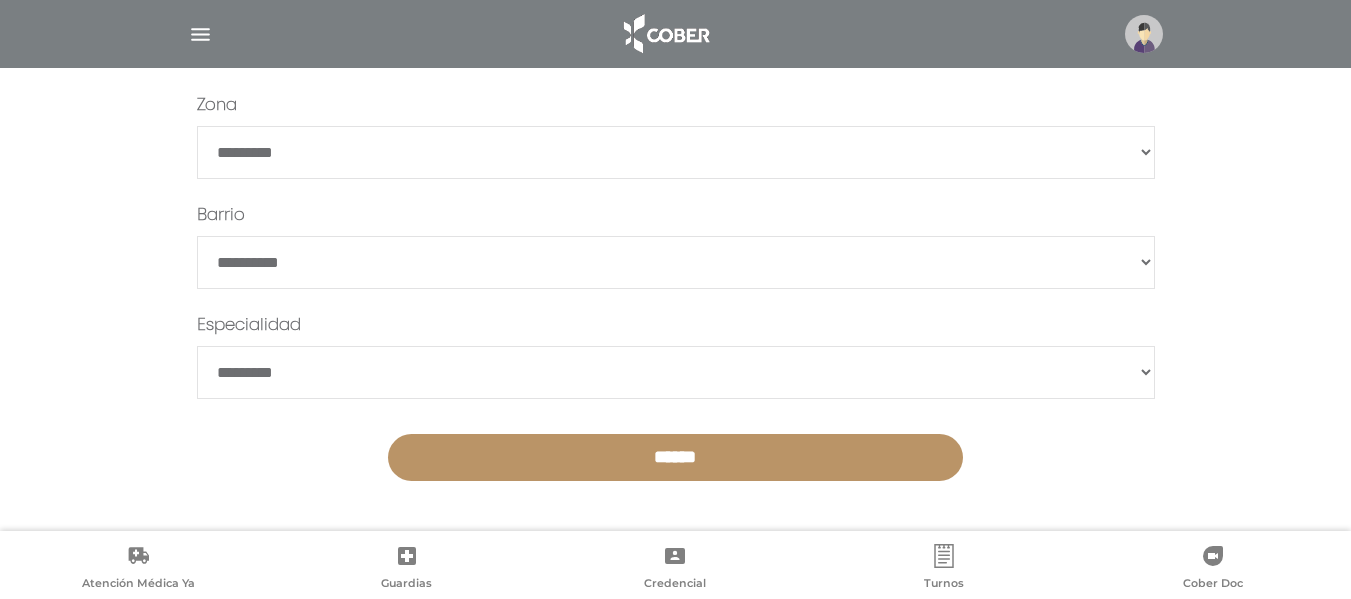 click on "**********" at bounding box center [676, 372] 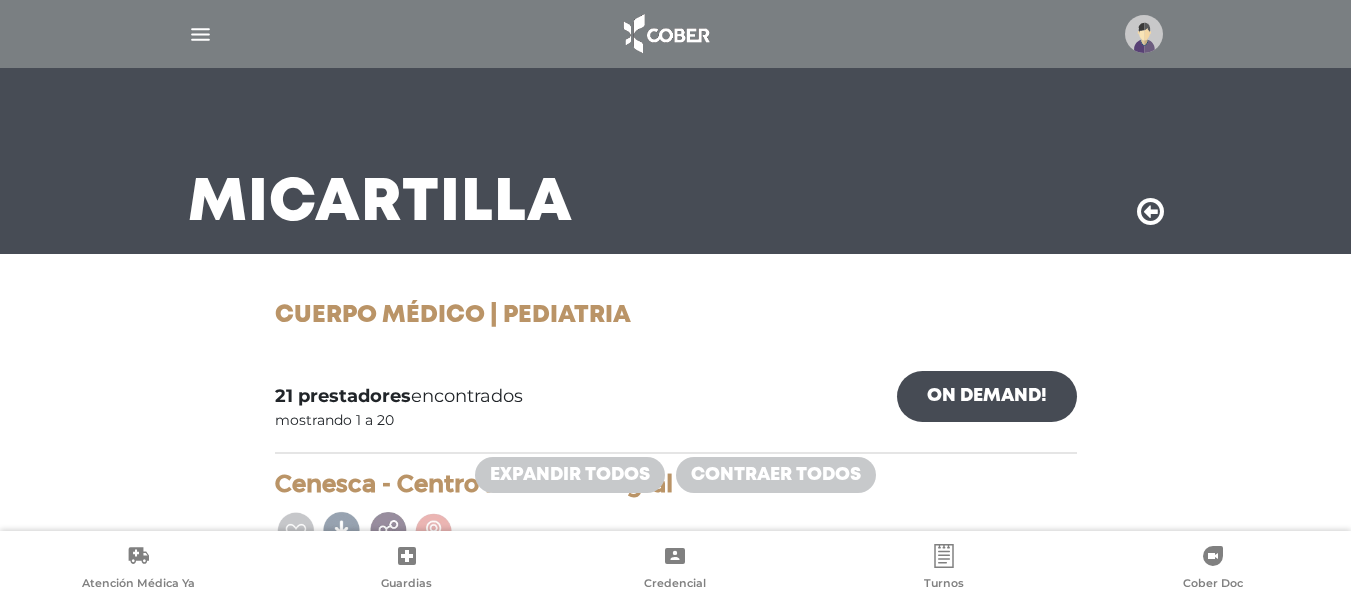 scroll, scrollTop: 0, scrollLeft: 0, axis: both 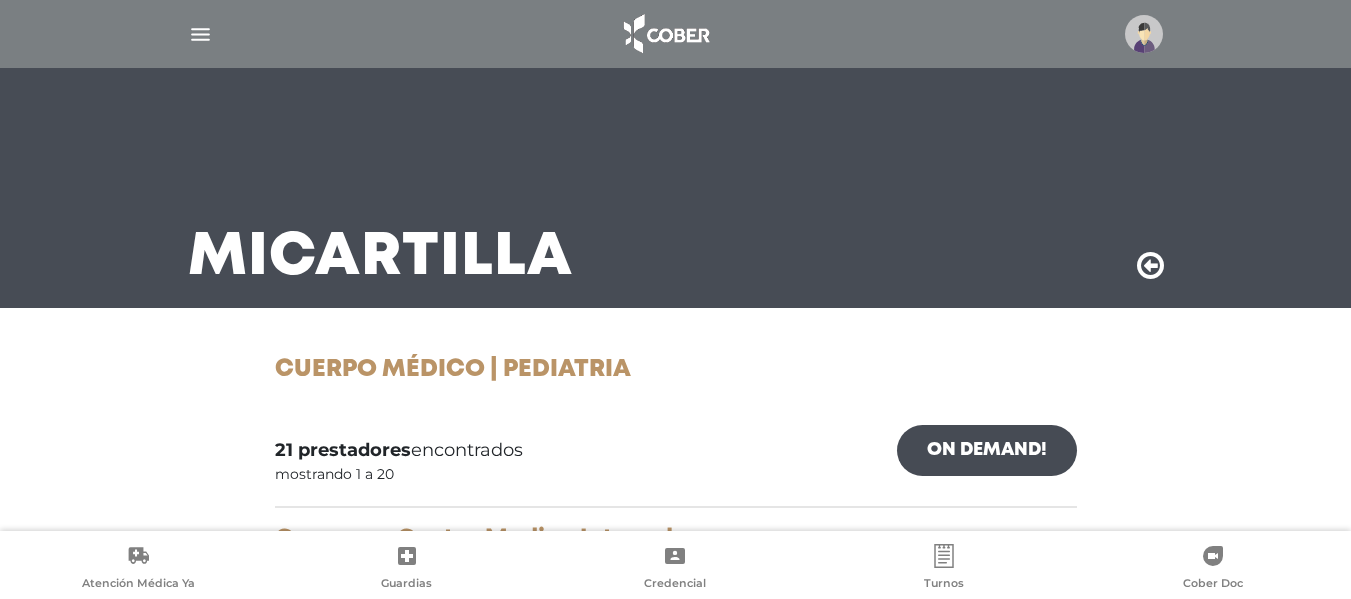 click at bounding box center (1150, 266) 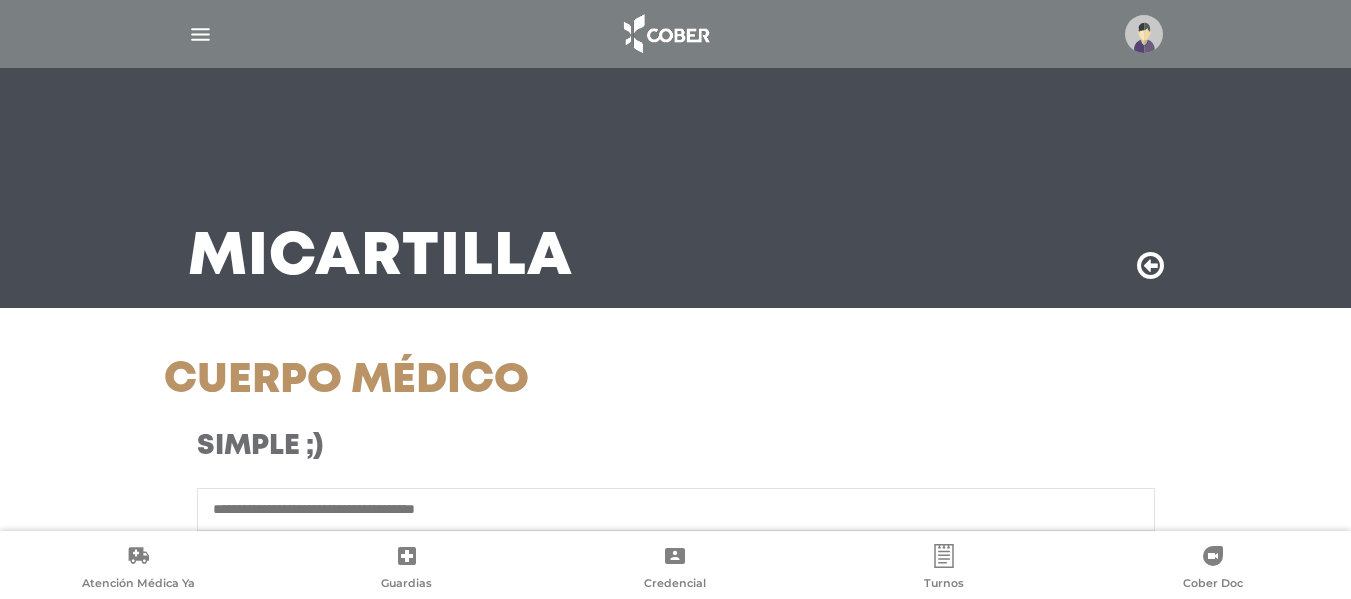 scroll, scrollTop: 500, scrollLeft: 0, axis: vertical 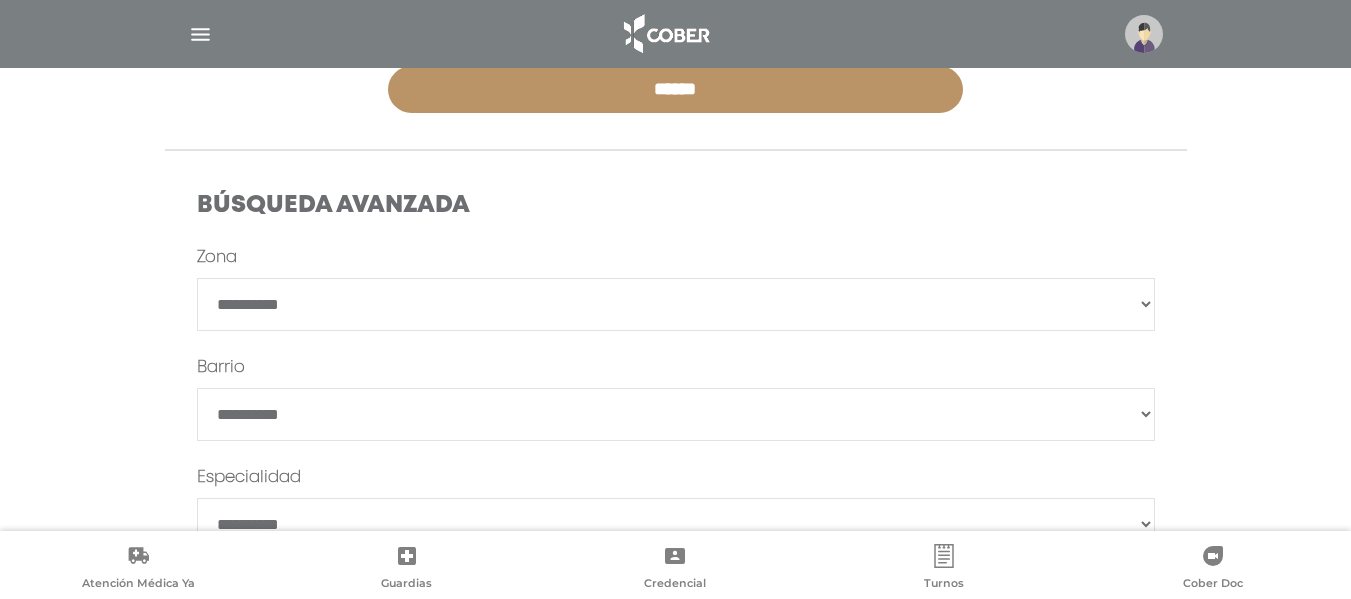 click on "**********" at bounding box center [676, 304] 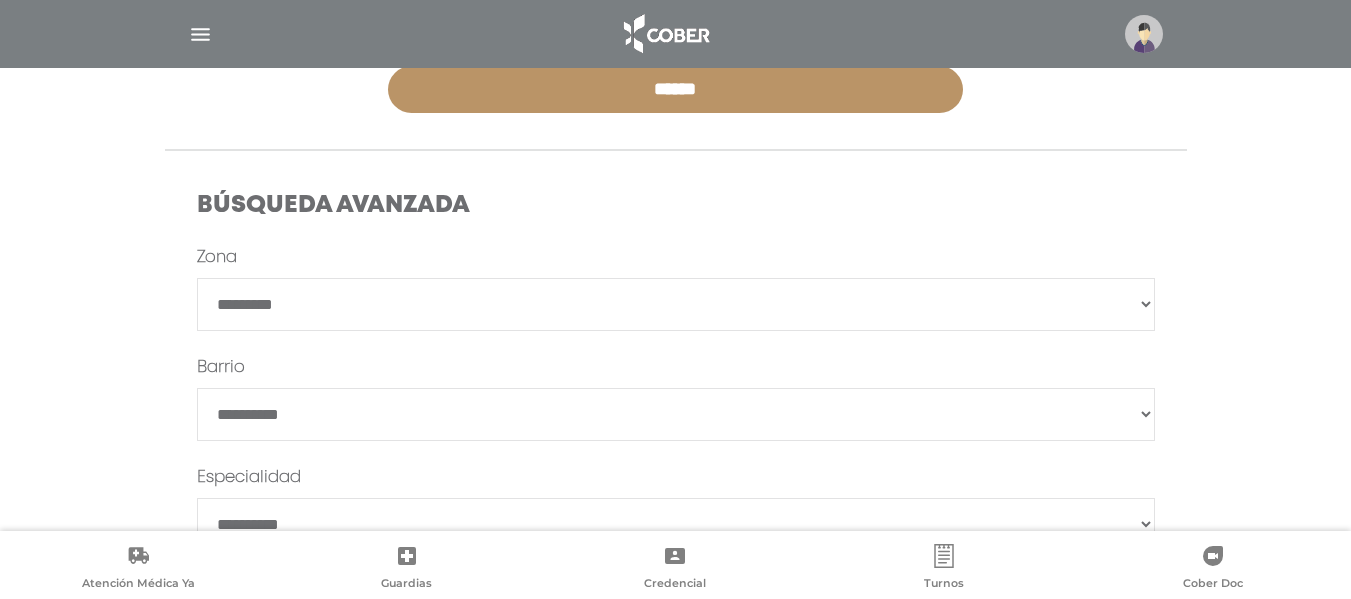 click on "**********" at bounding box center (676, 304) 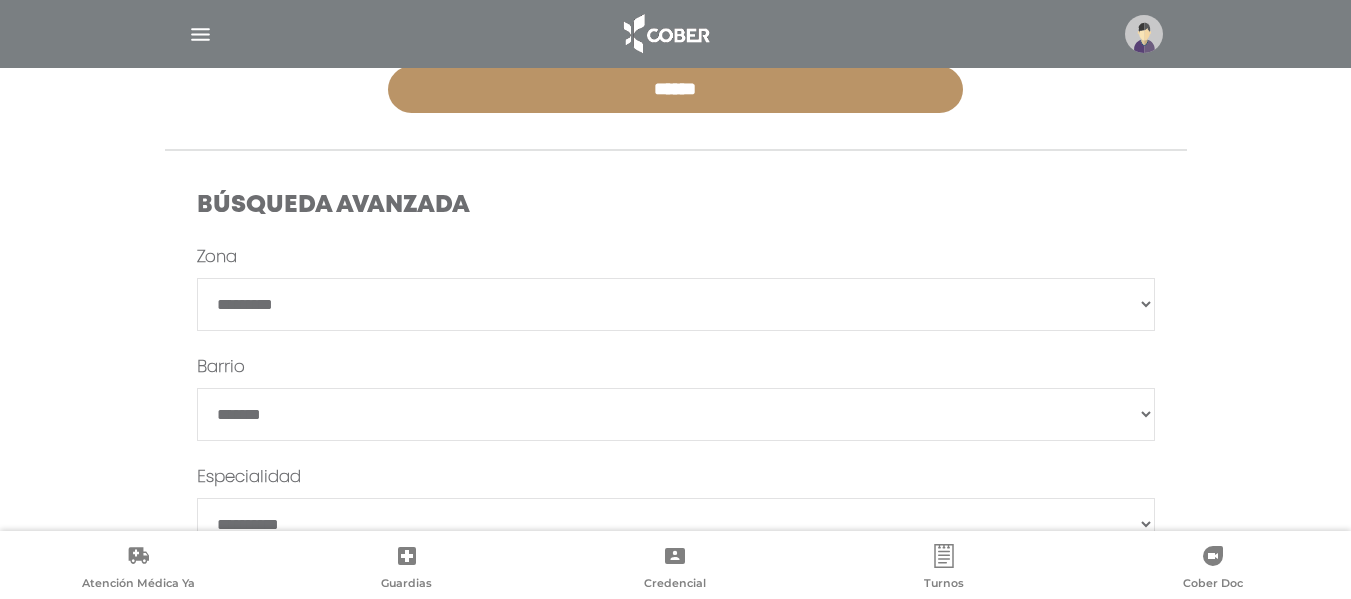click on "**********" at bounding box center [675, 126] 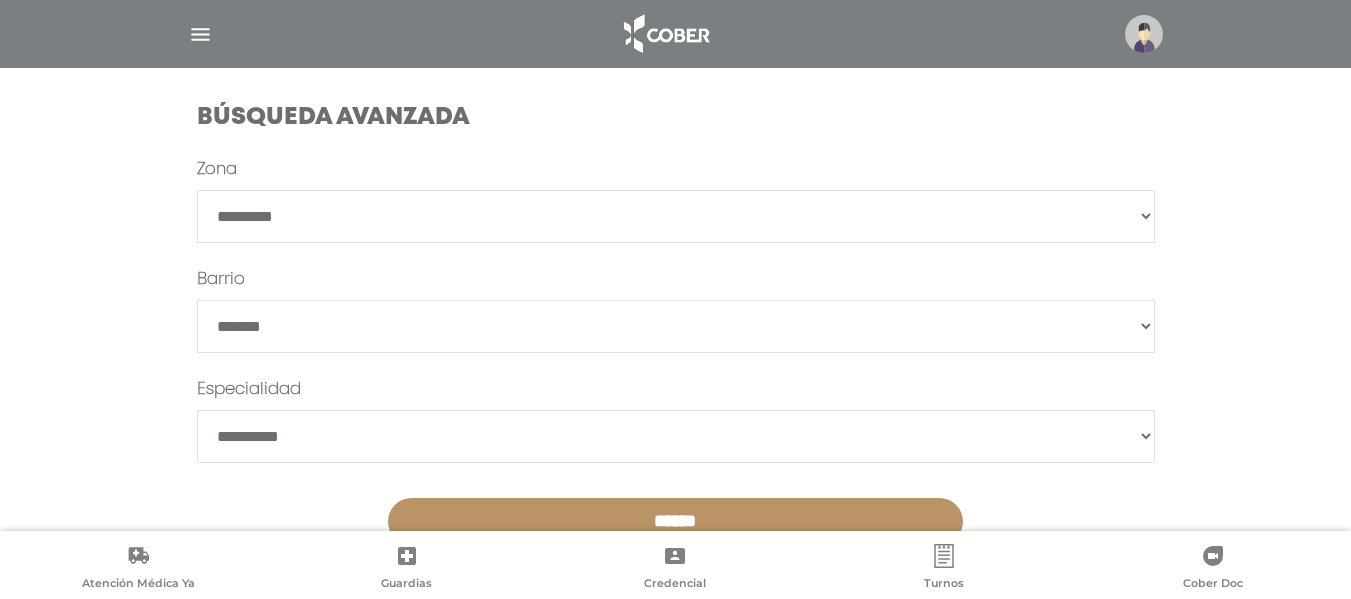 scroll, scrollTop: 652, scrollLeft: 0, axis: vertical 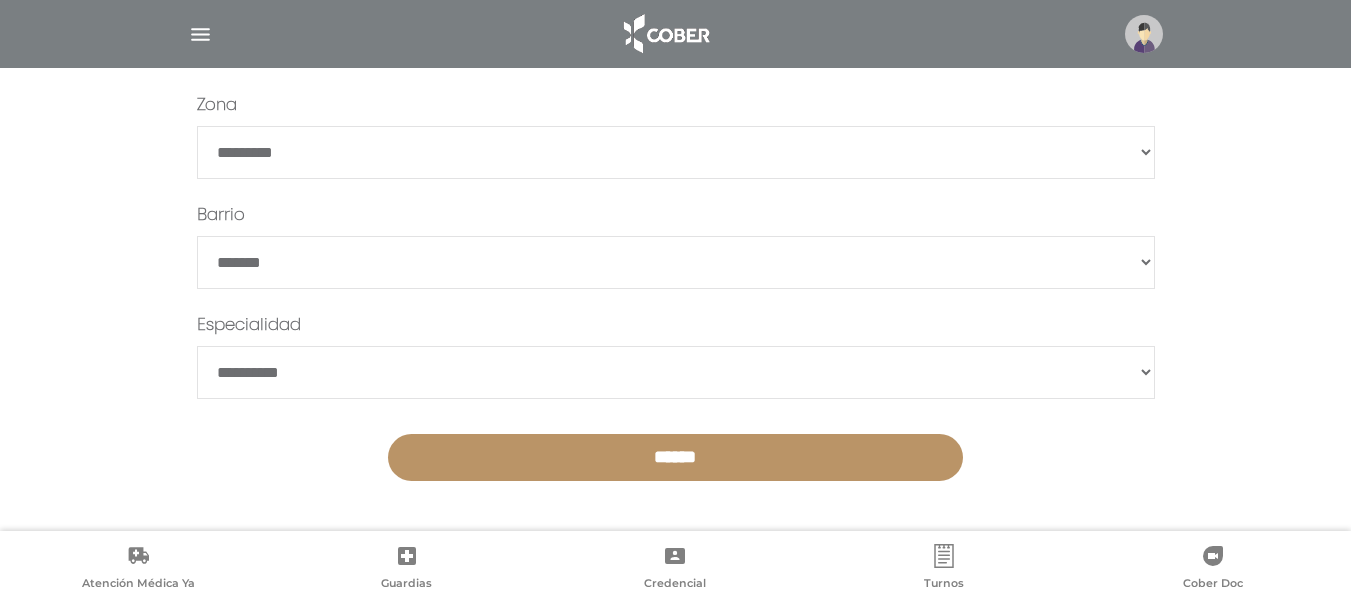 click on "******" at bounding box center [675, 457] 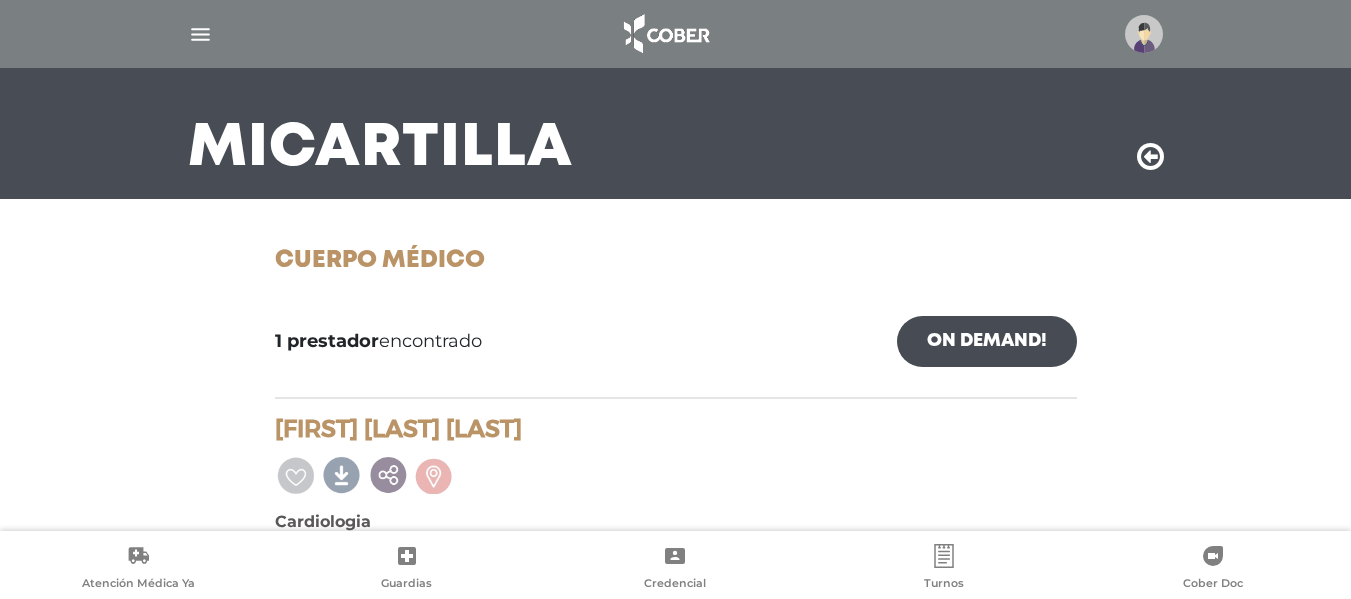 scroll, scrollTop: 18, scrollLeft: 0, axis: vertical 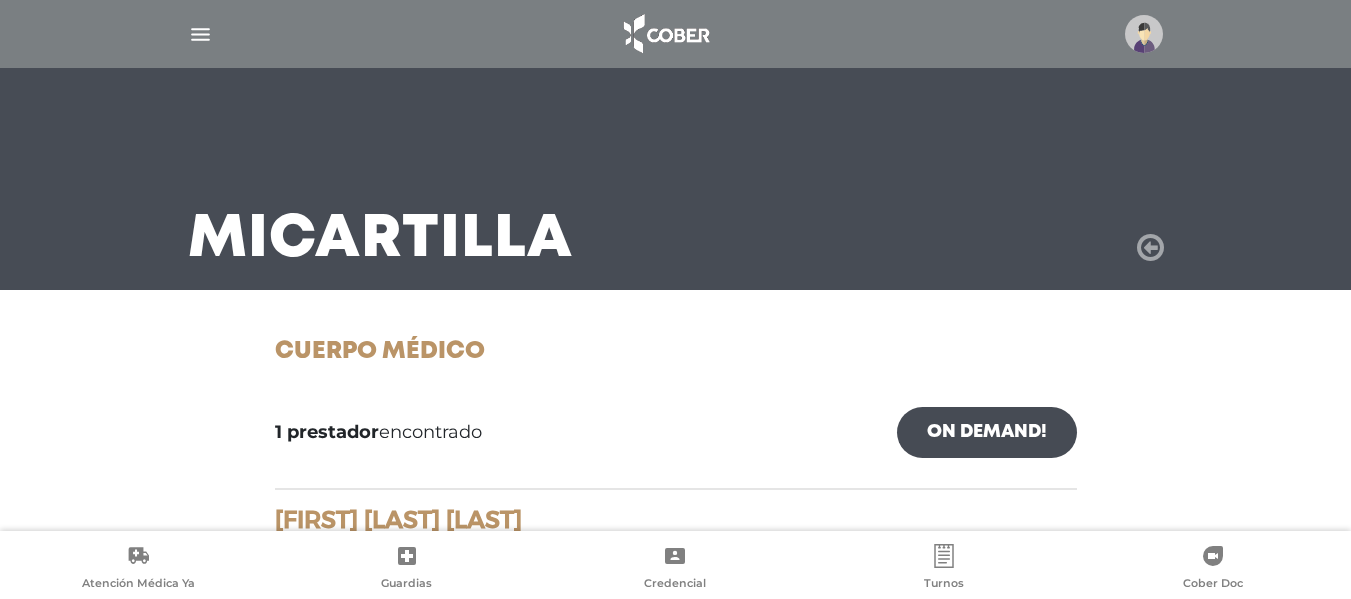 click at bounding box center (1150, 248) 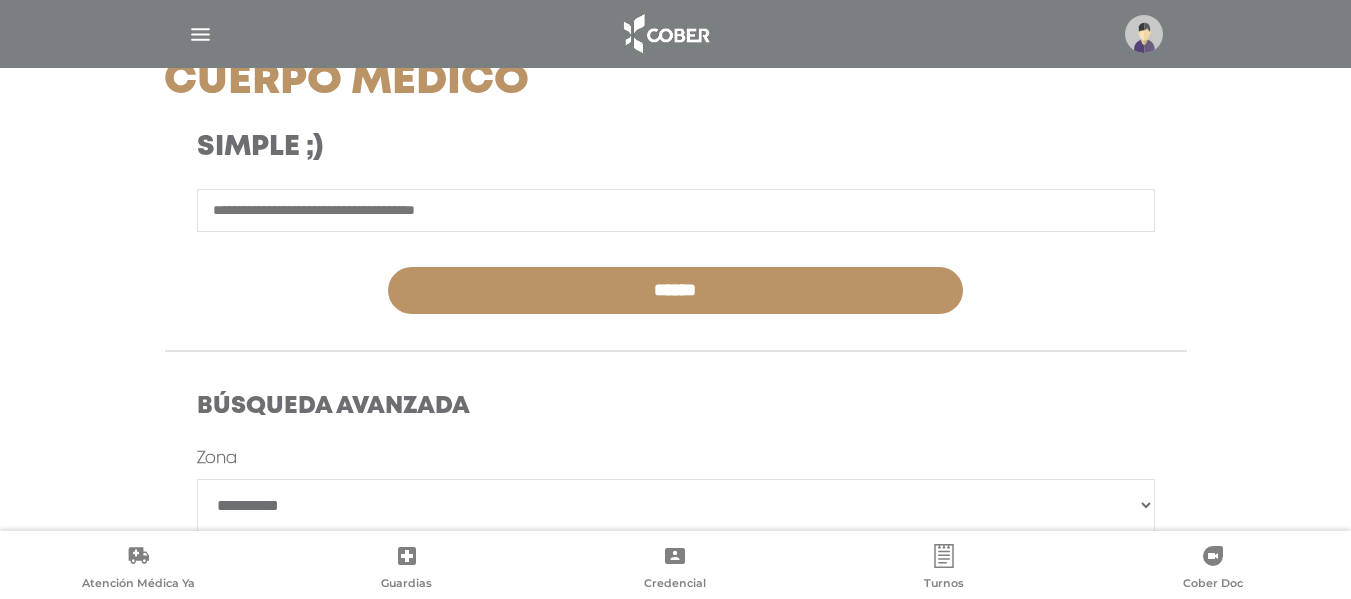 scroll, scrollTop: 400, scrollLeft: 0, axis: vertical 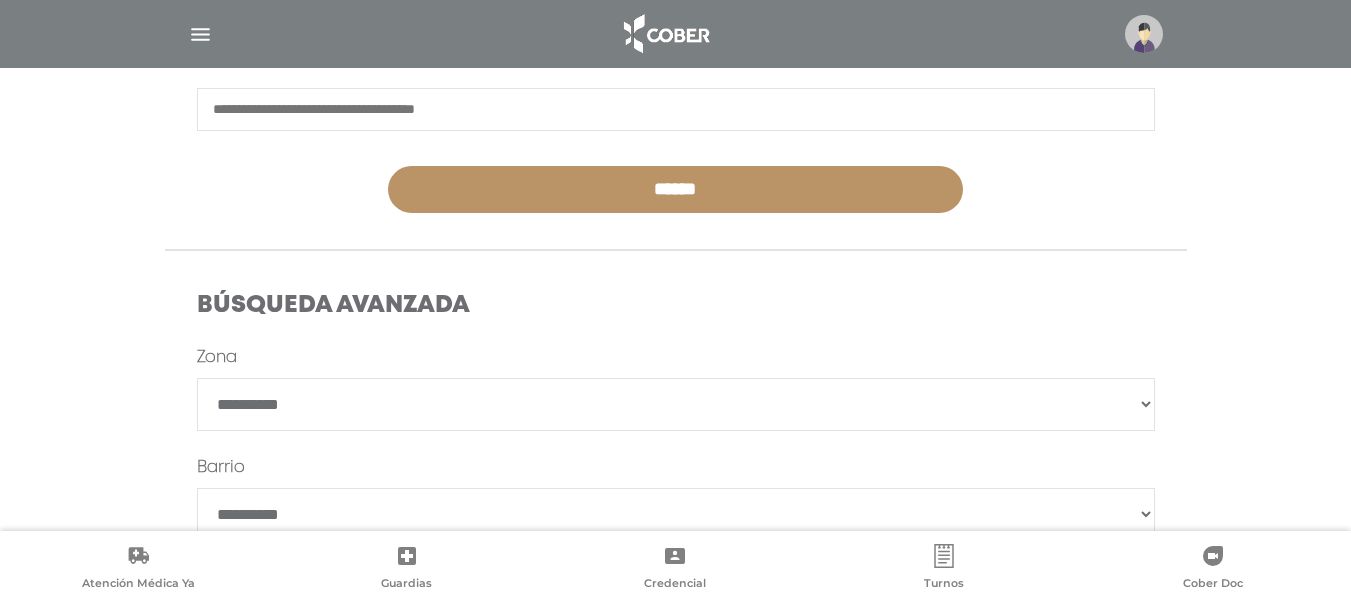 click at bounding box center [1144, 34] 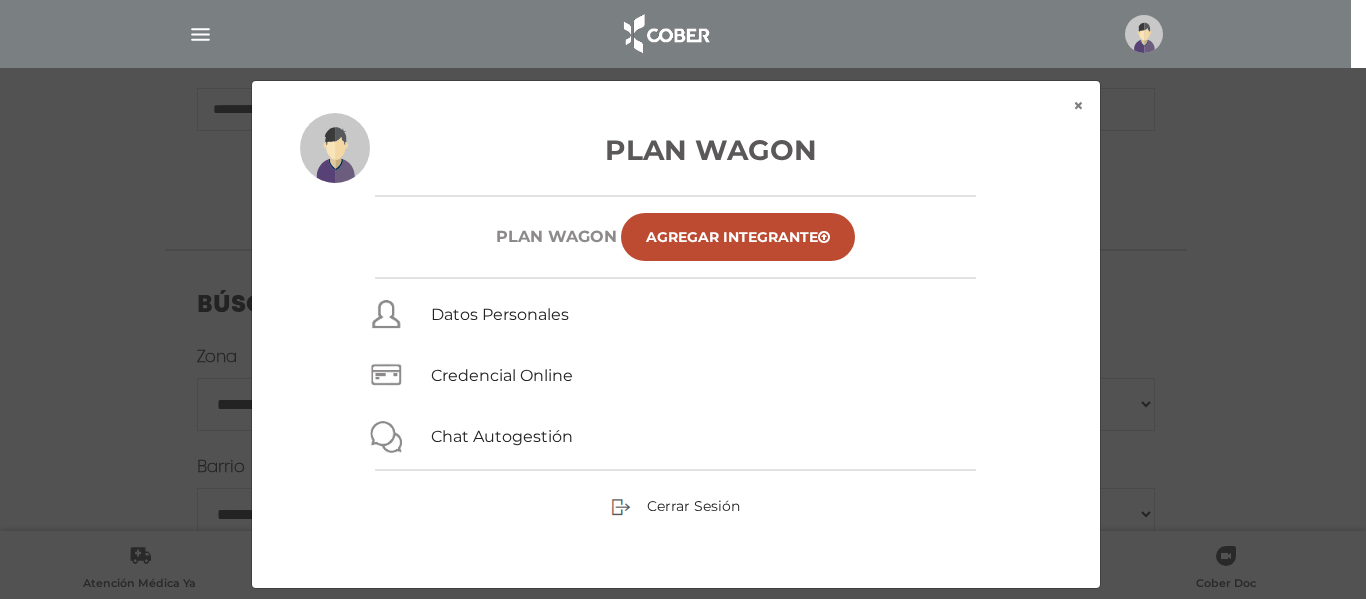 click on "×
×
Plan Wagon
Plan WAGON
Agregar Integrante
Datos Personales
Credencial Online
Chat Autogestión
Cerrar Sesión" at bounding box center (683, 334) 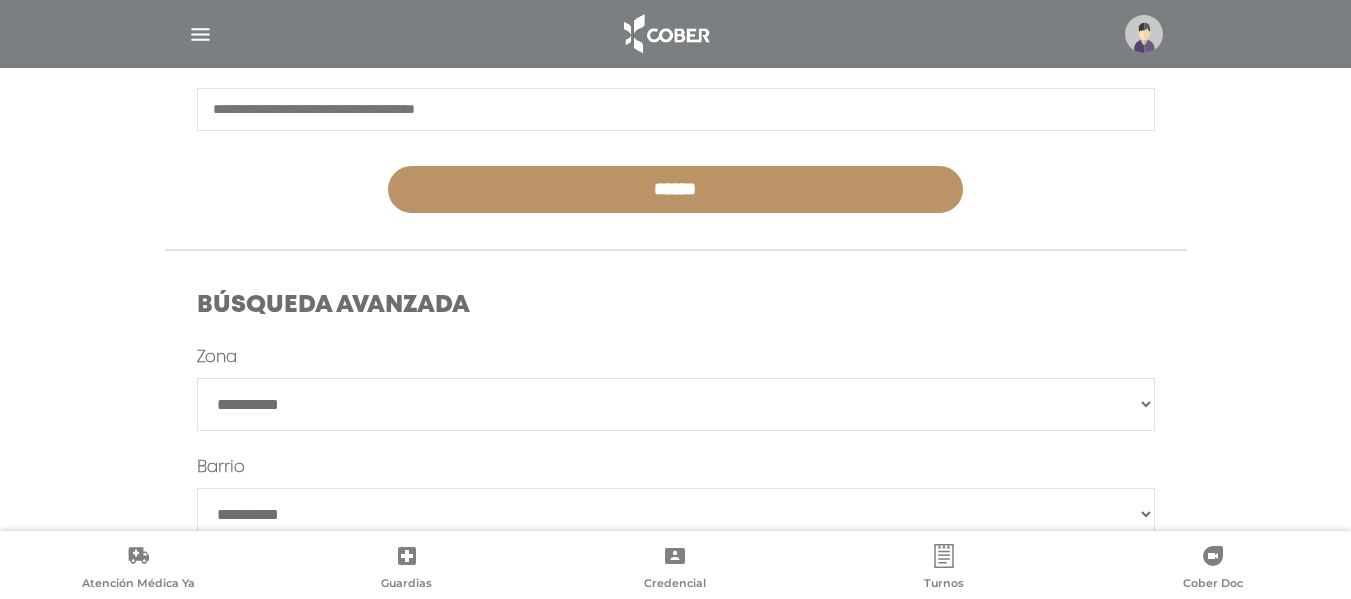 click on "**********" at bounding box center (676, 404) 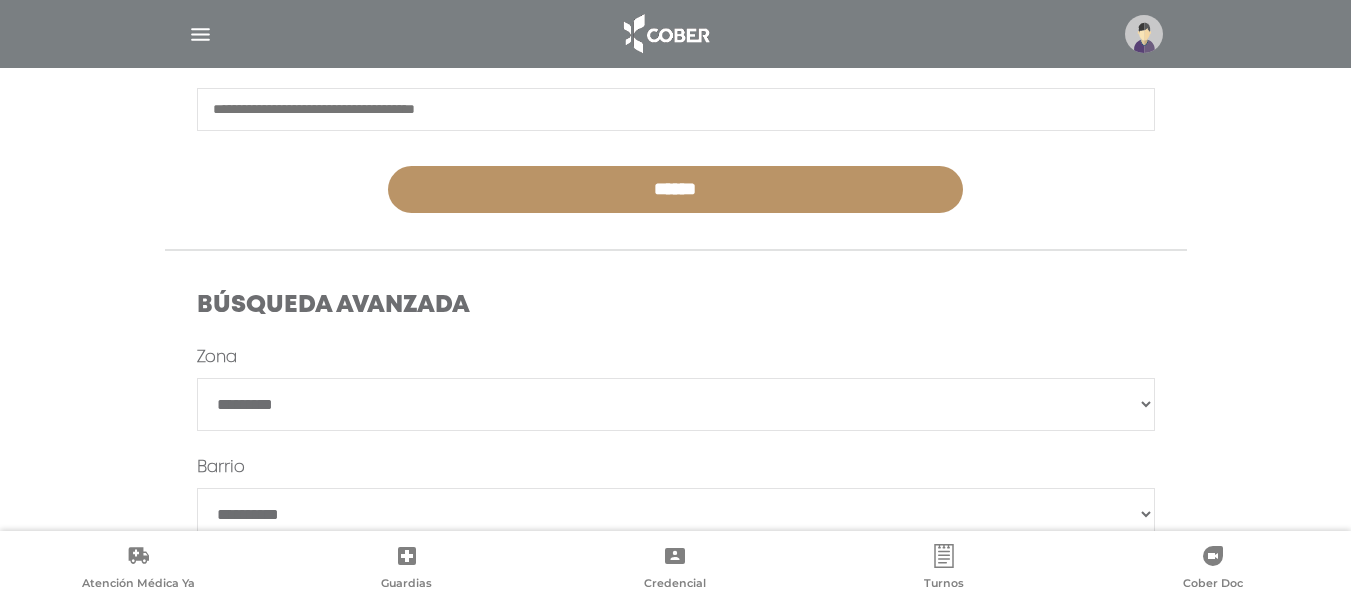 click on "**********" at bounding box center (676, 404) 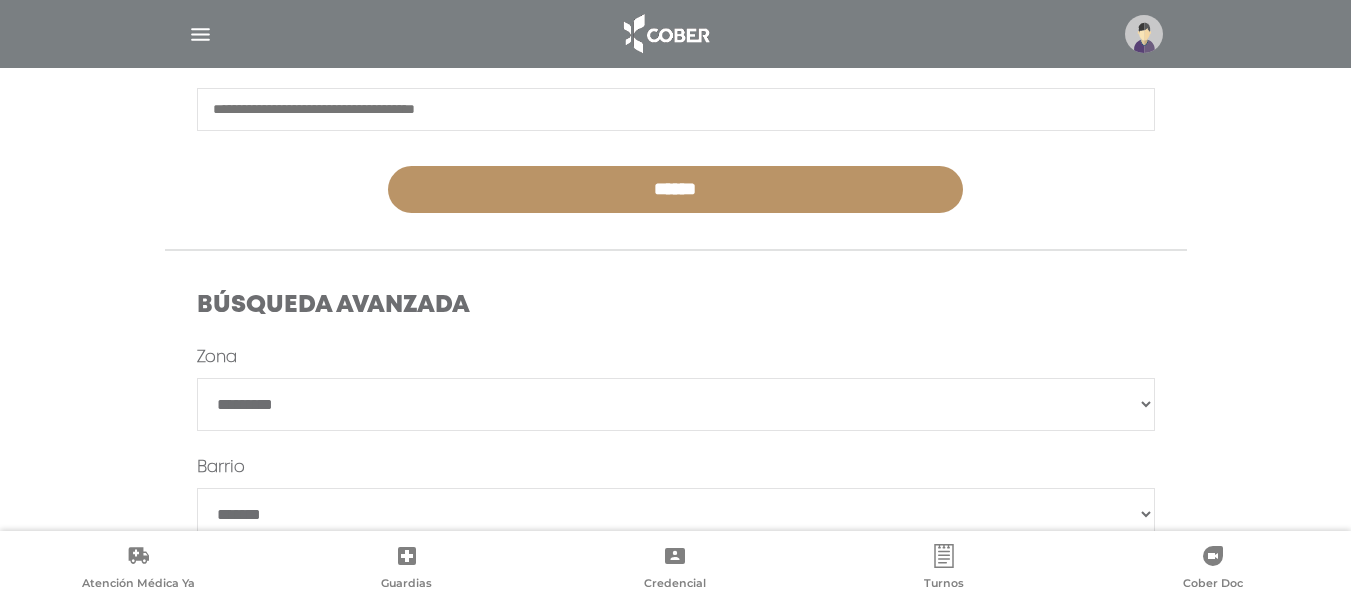 click on "******" at bounding box center [676, 514] 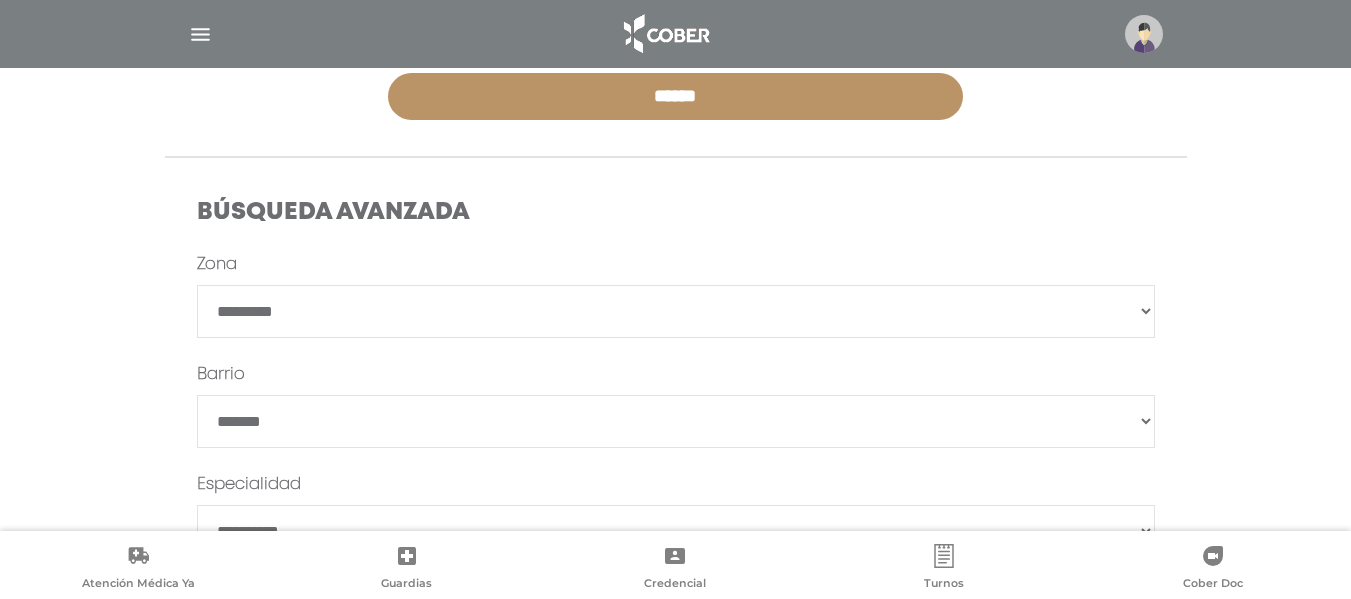 scroll, scrollTop: 652, scrollLeft: 0, axis: vertical 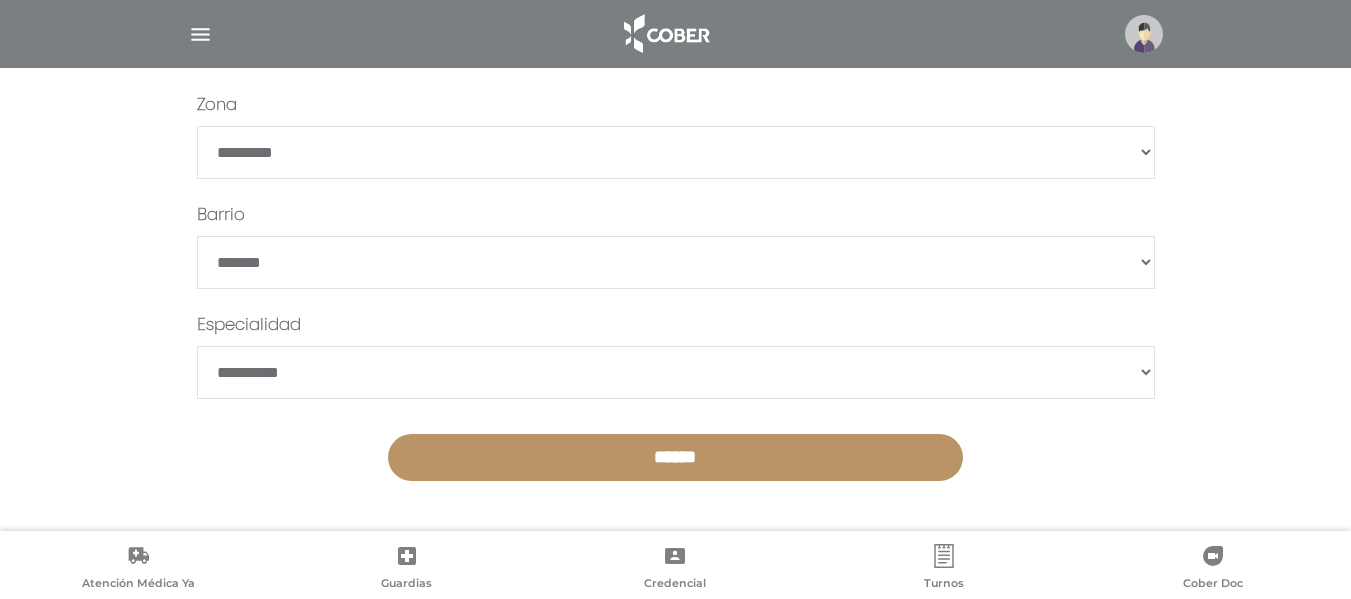 click on "******" at bounding box center (675, 457) 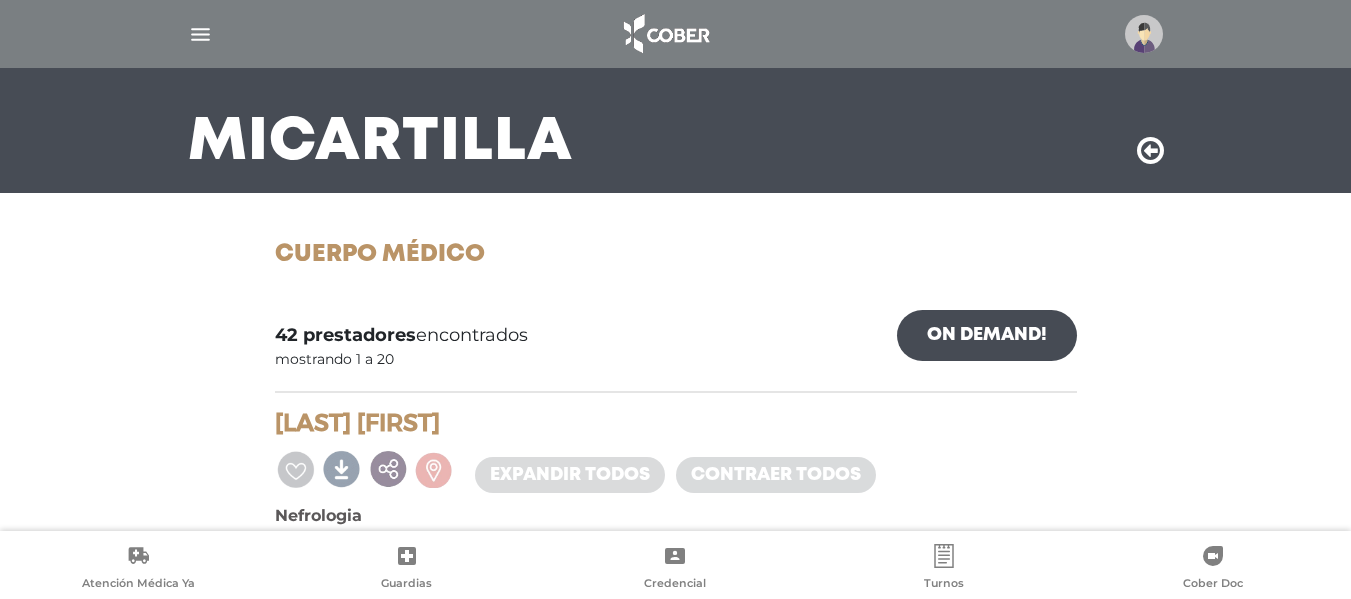 scroll, scrollTop: 100, scrollLeft: 0, axis: vertical 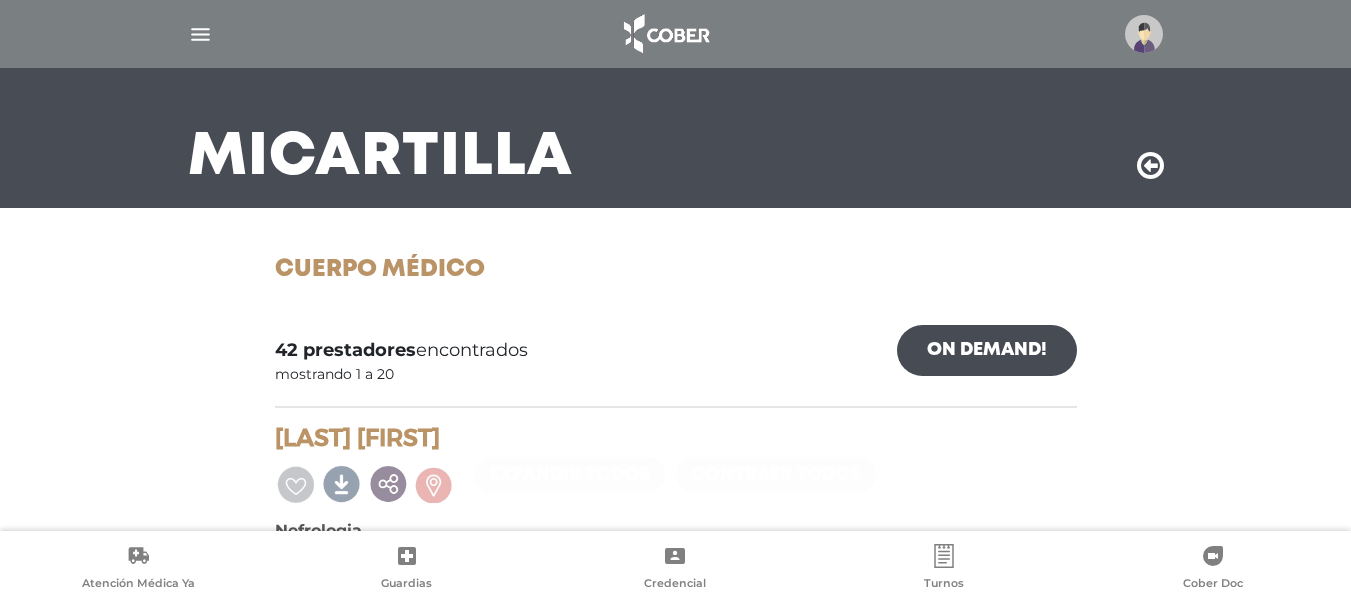 click at bounding box center (1150, 166) 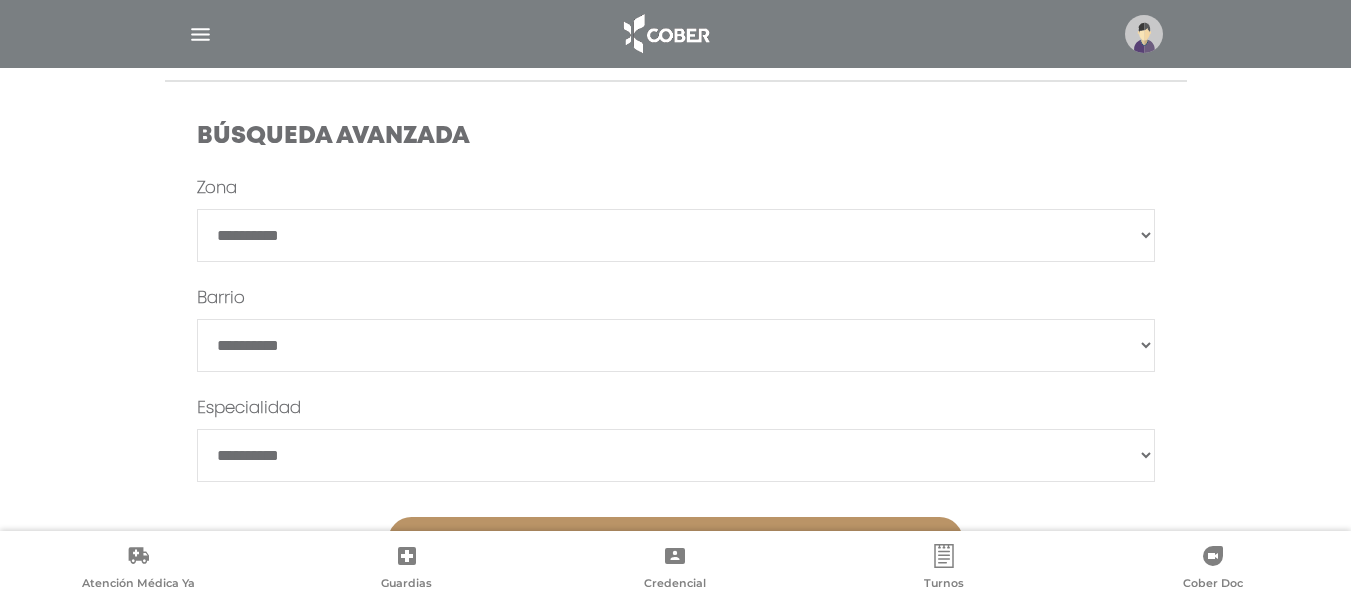 scroll, scrollTop: 600, scrollLeft: 0, axis: vertical 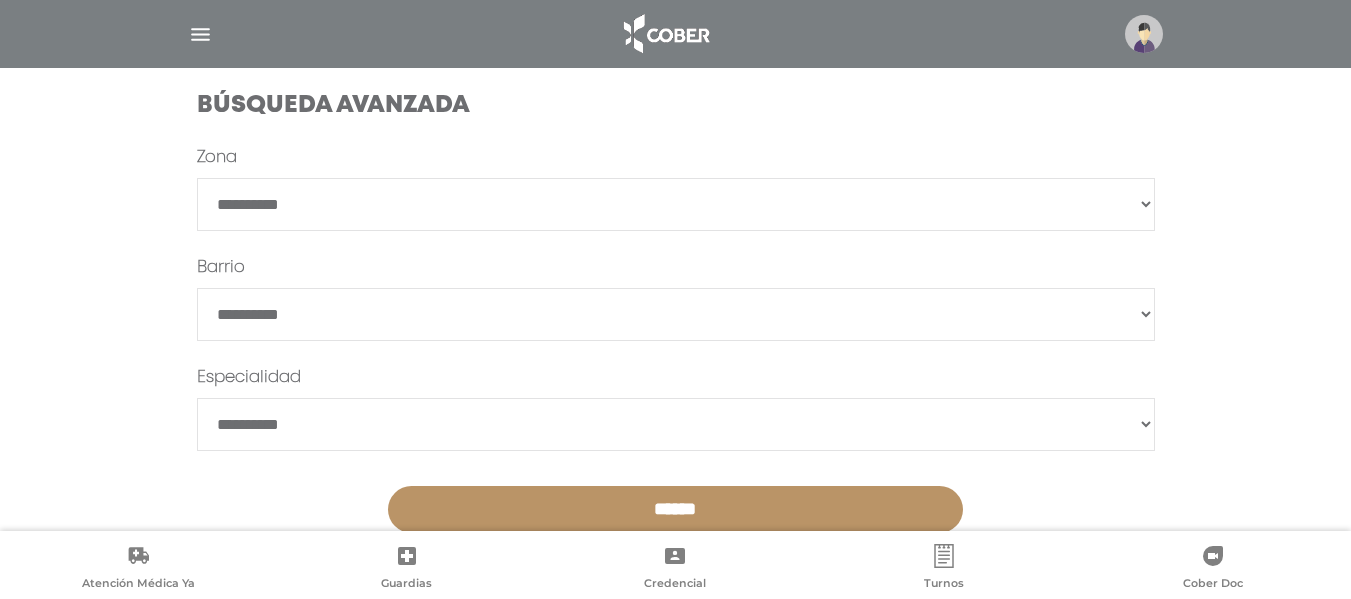 click on "**********" at bounding box center [676, 204] 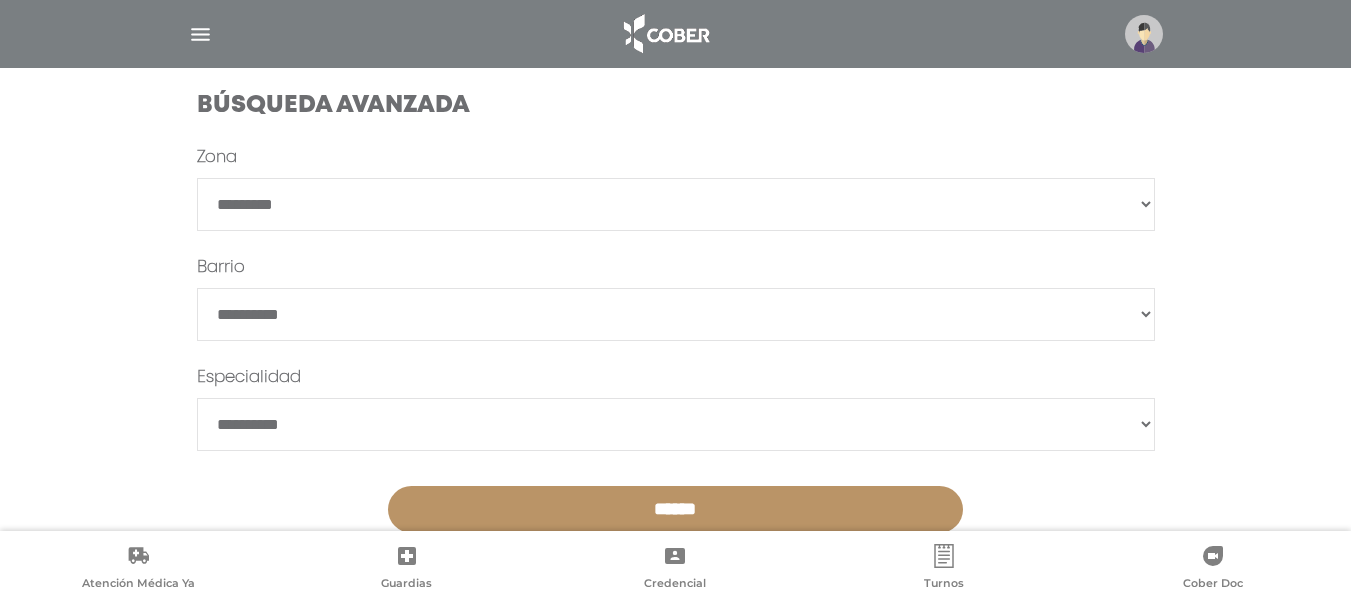 click on "**********" at bounding box center (676, 204) 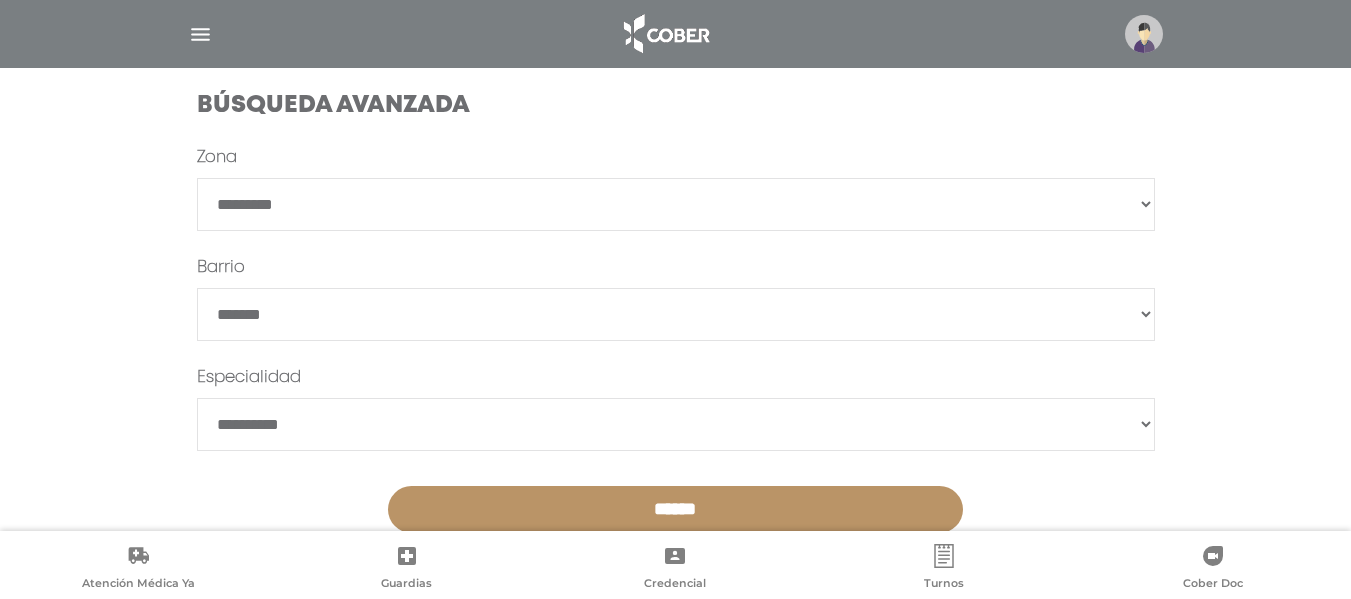 click on "******" at bounding box center [676, 314] 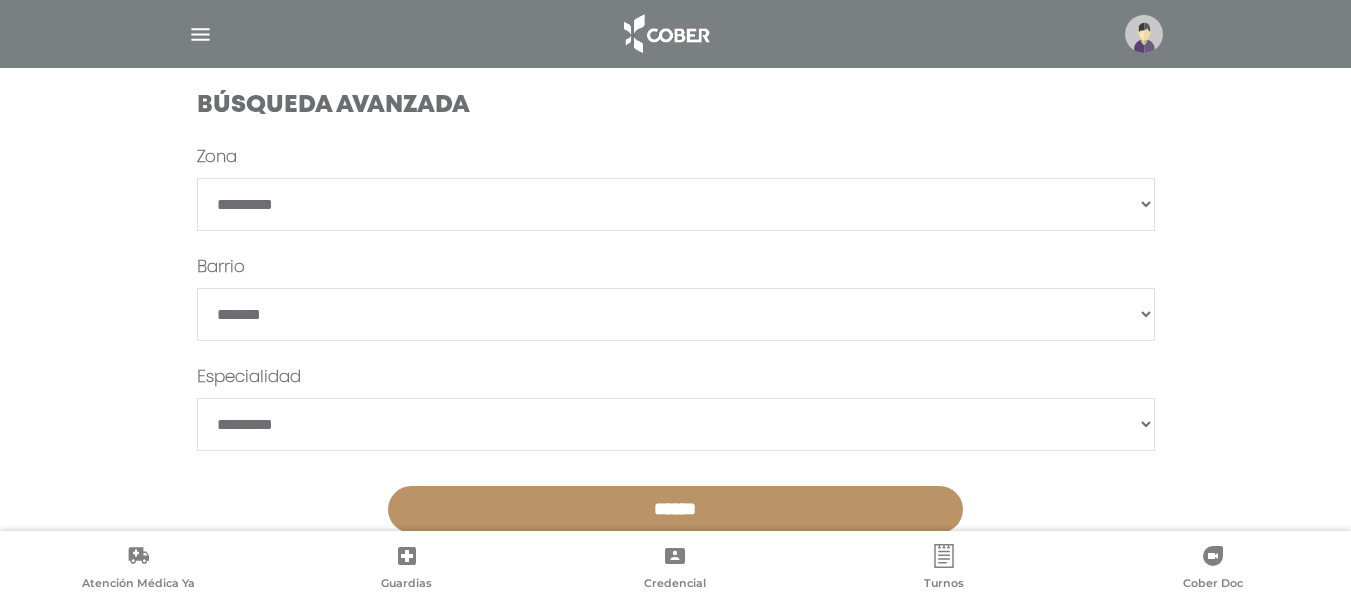 click on "**********" at bounding box center (676, 170) 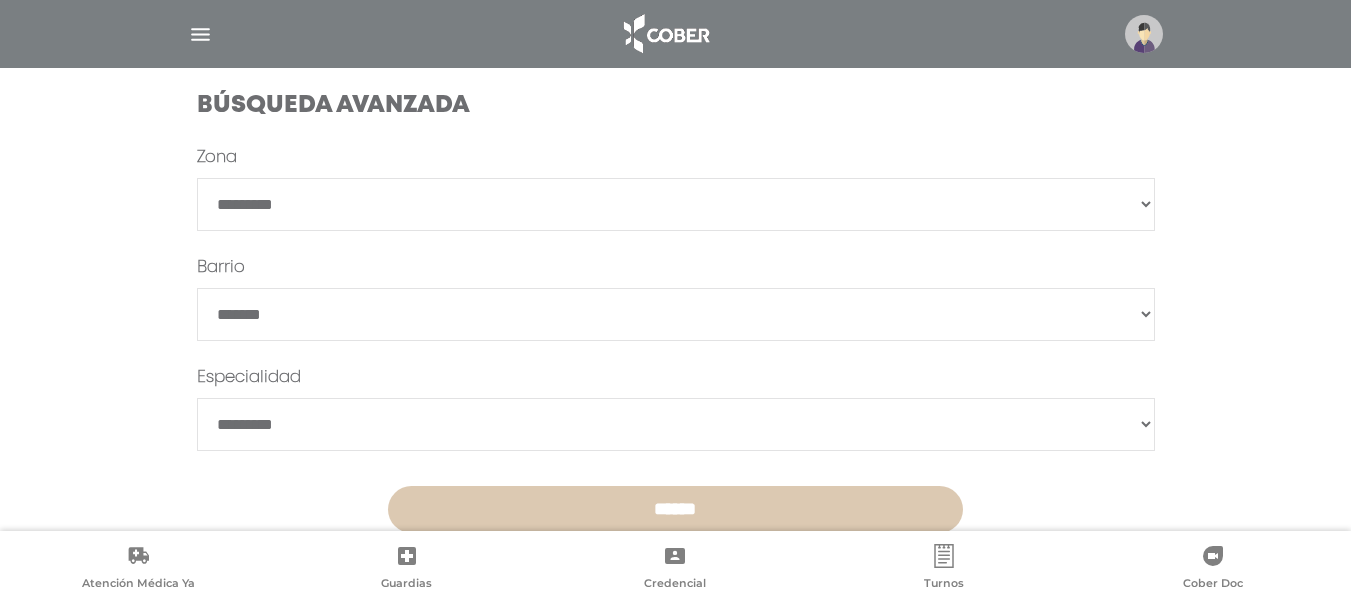 click on "******" at bounding box center [675, 509] 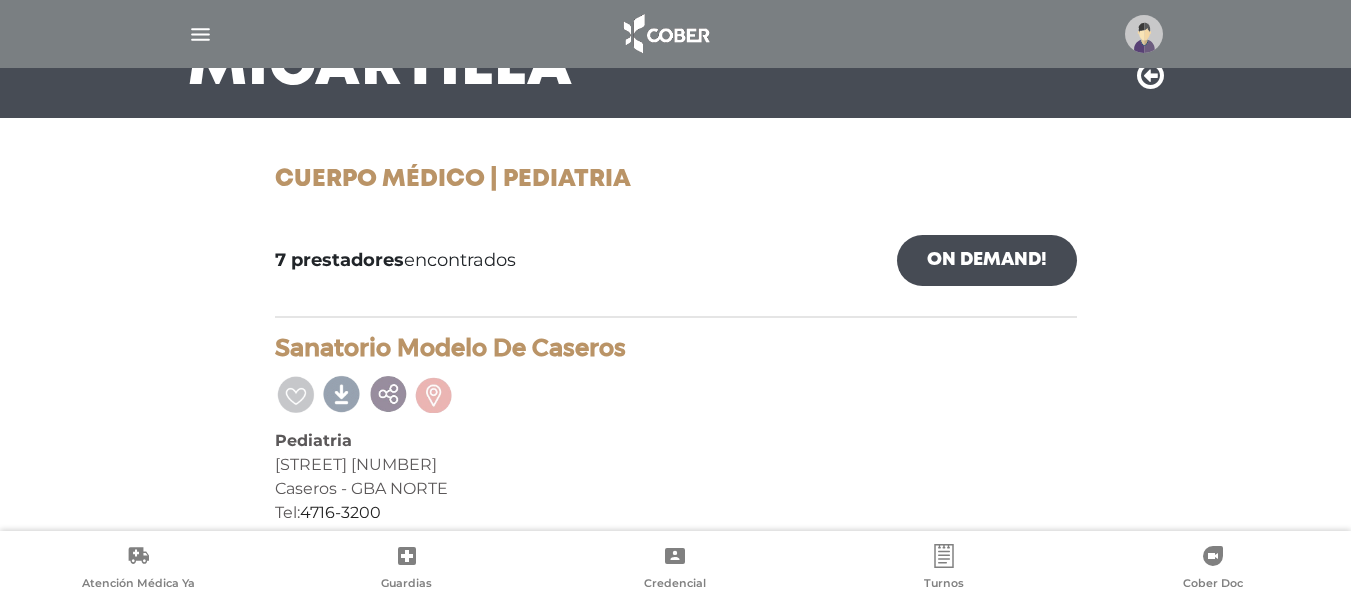 scroll, scrollTop: 200, scrollLeft: 0, axis: vertical 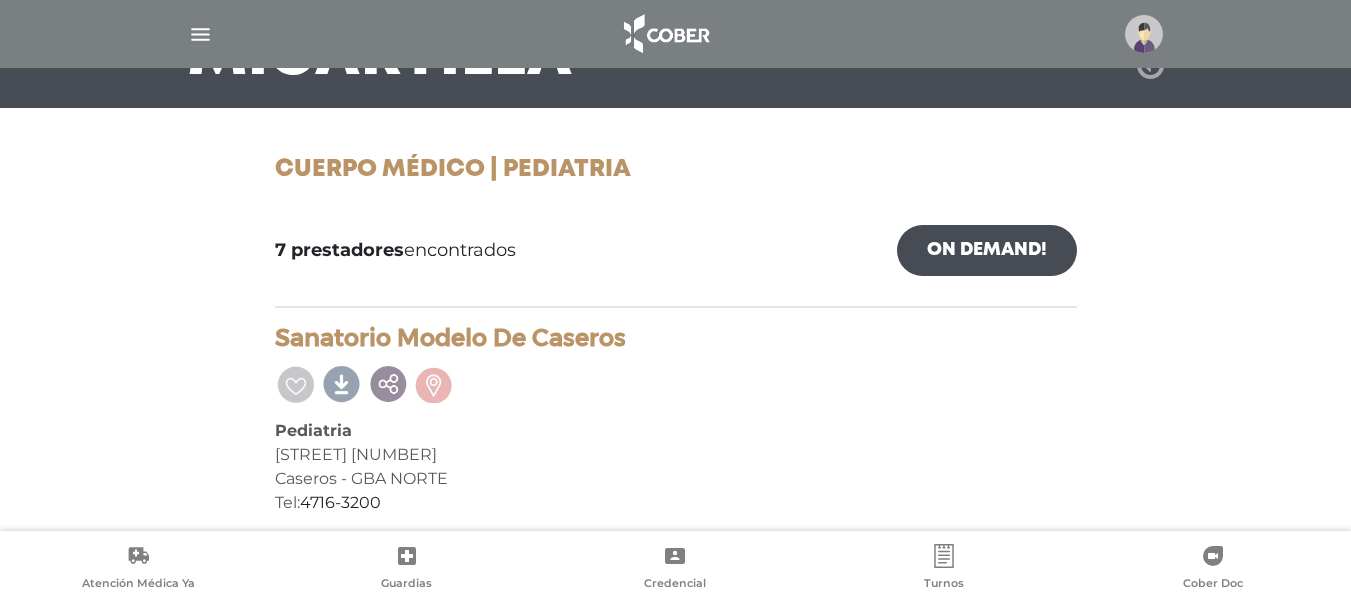 click at bounding box center [1150, 66] 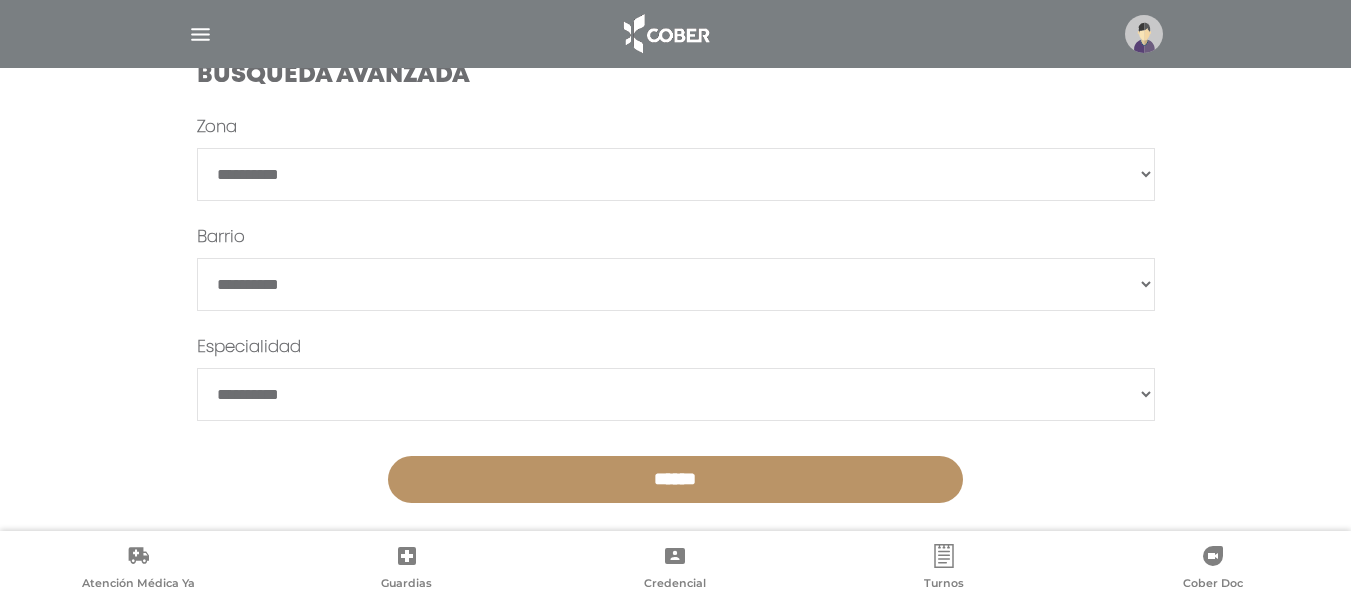 scroll, scrollTop: 652, scrollLeft: 0, axis: vertical 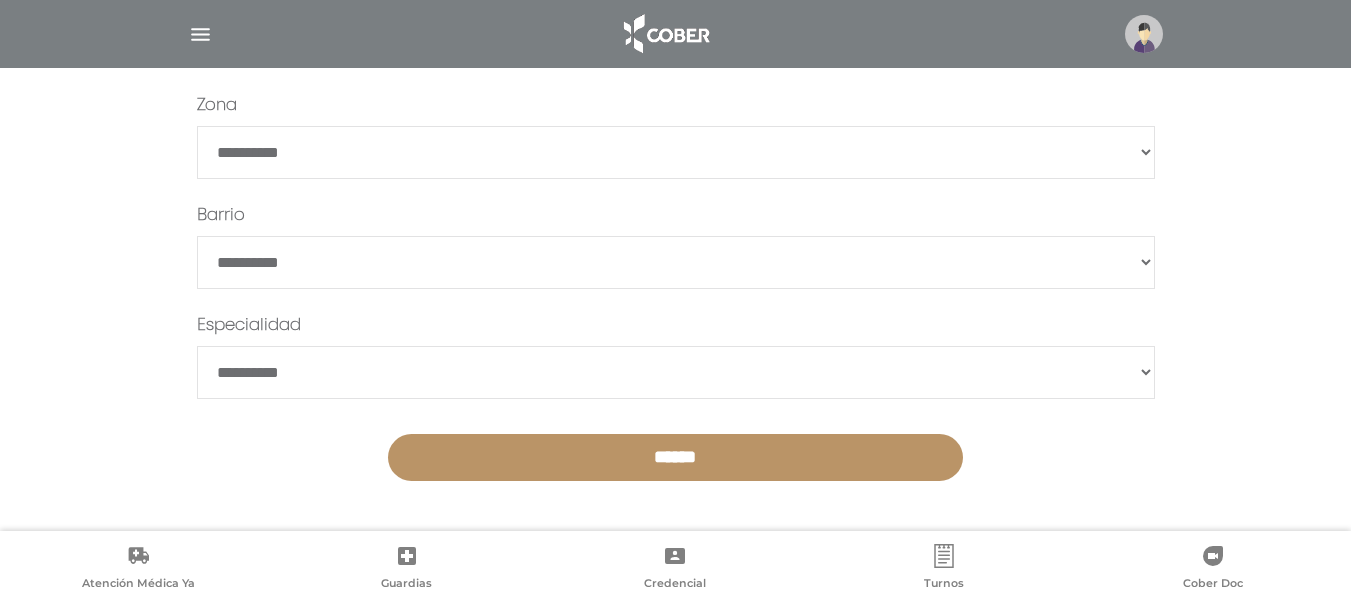 click on "**********" at bounding box center (676, 152) 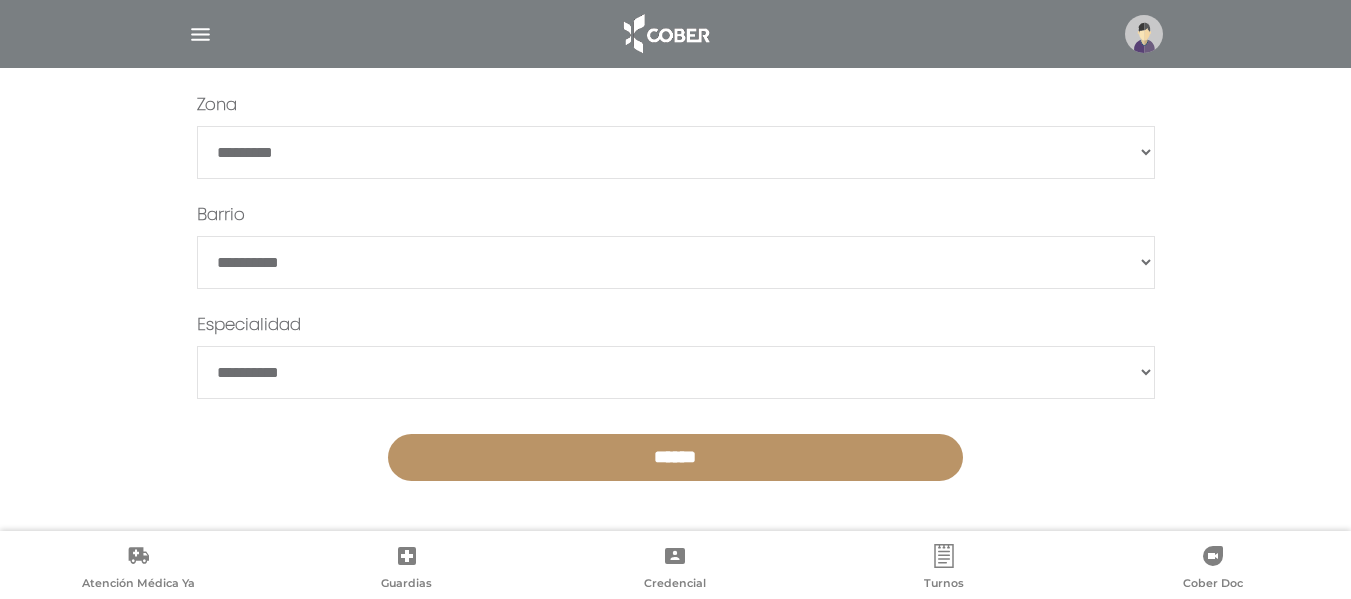 click on "**********" at bounding box center (676, 152) 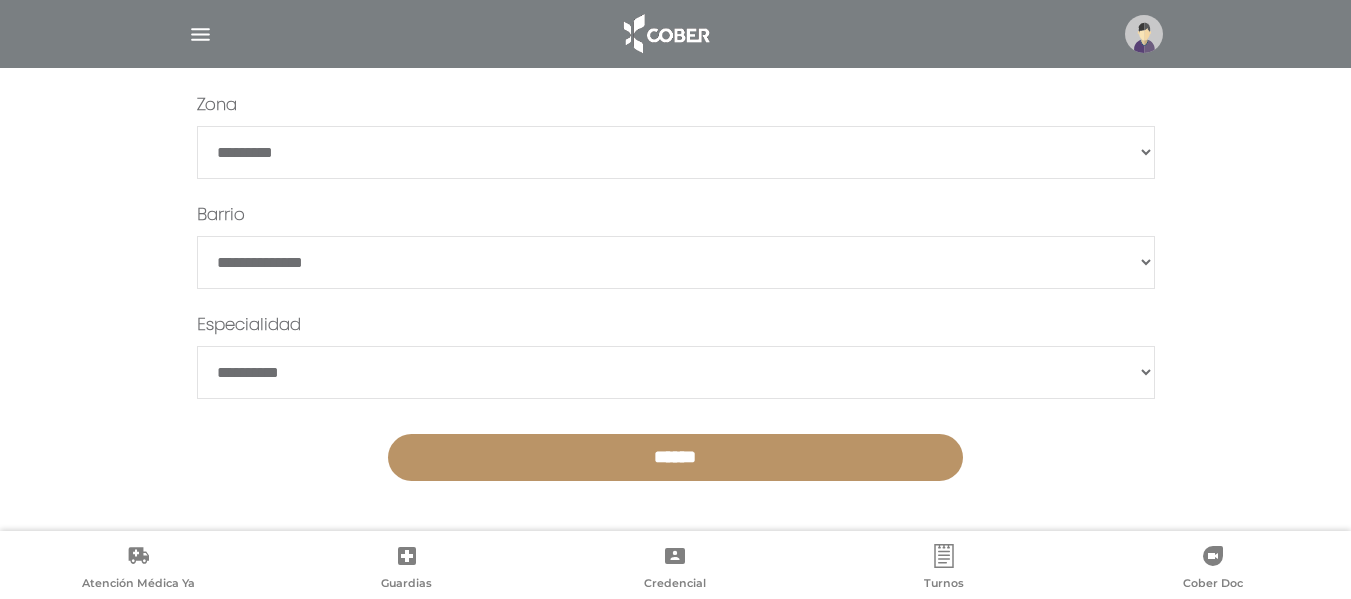 click on "**********" at bounding box center [676, 118] 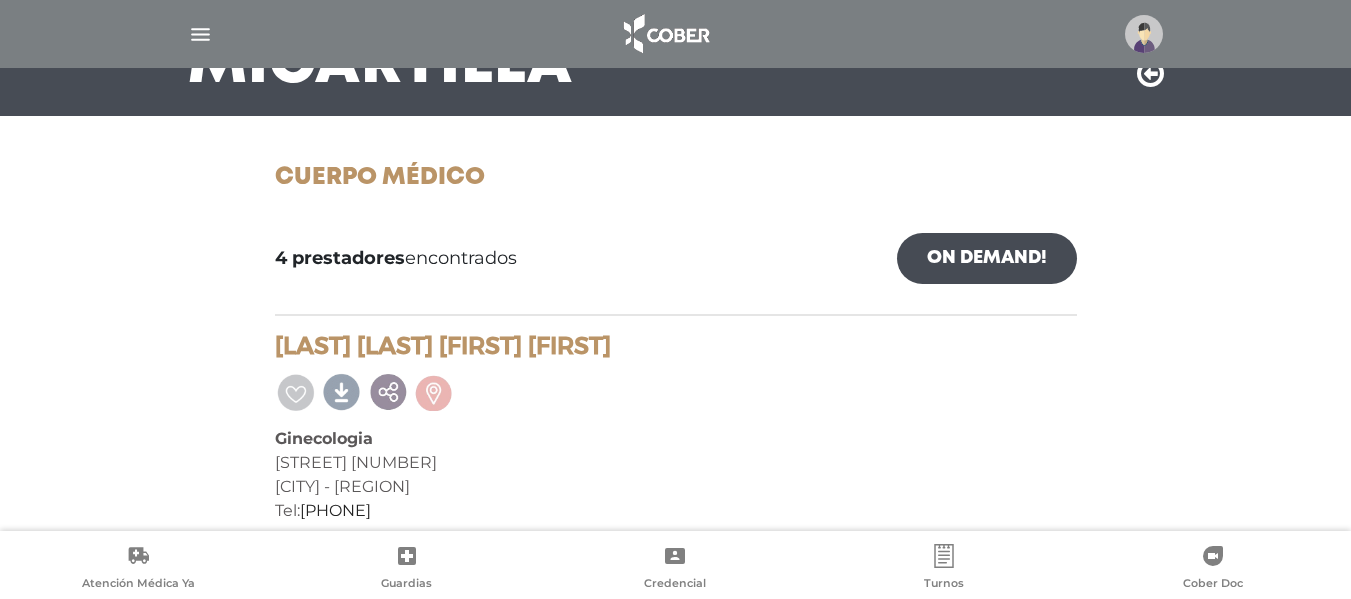 scroll, scrollTop: 0, scrollLeft: 0, axis: both 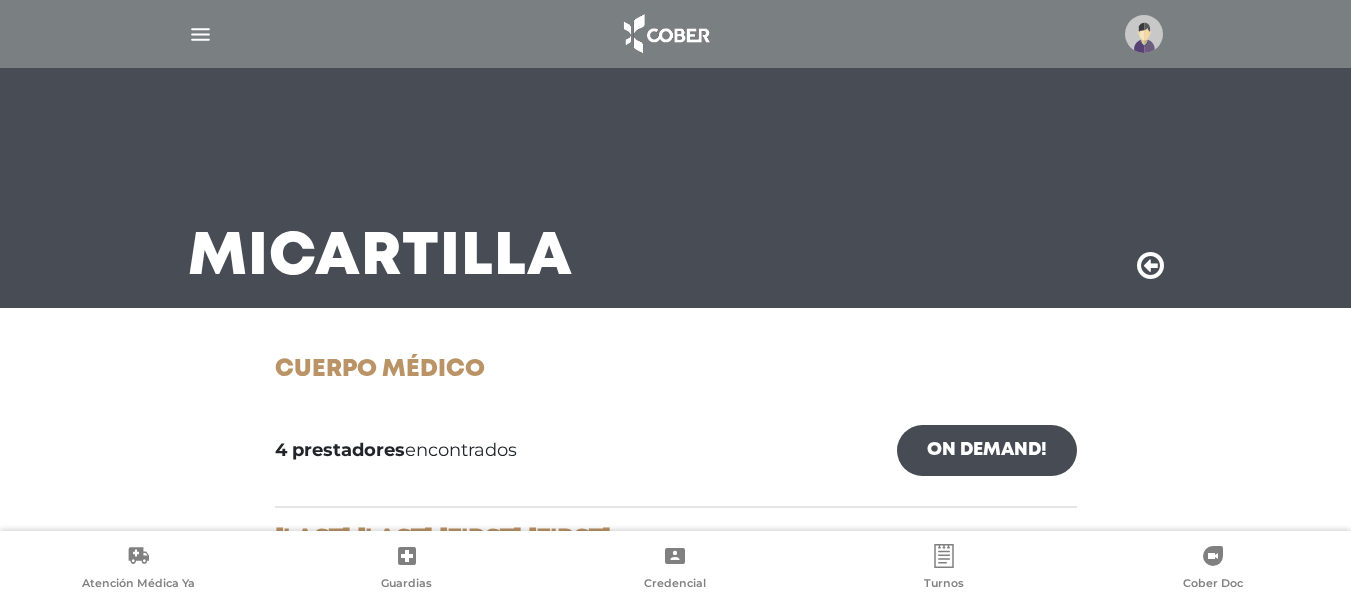 click at bounding box center [1150, 266] 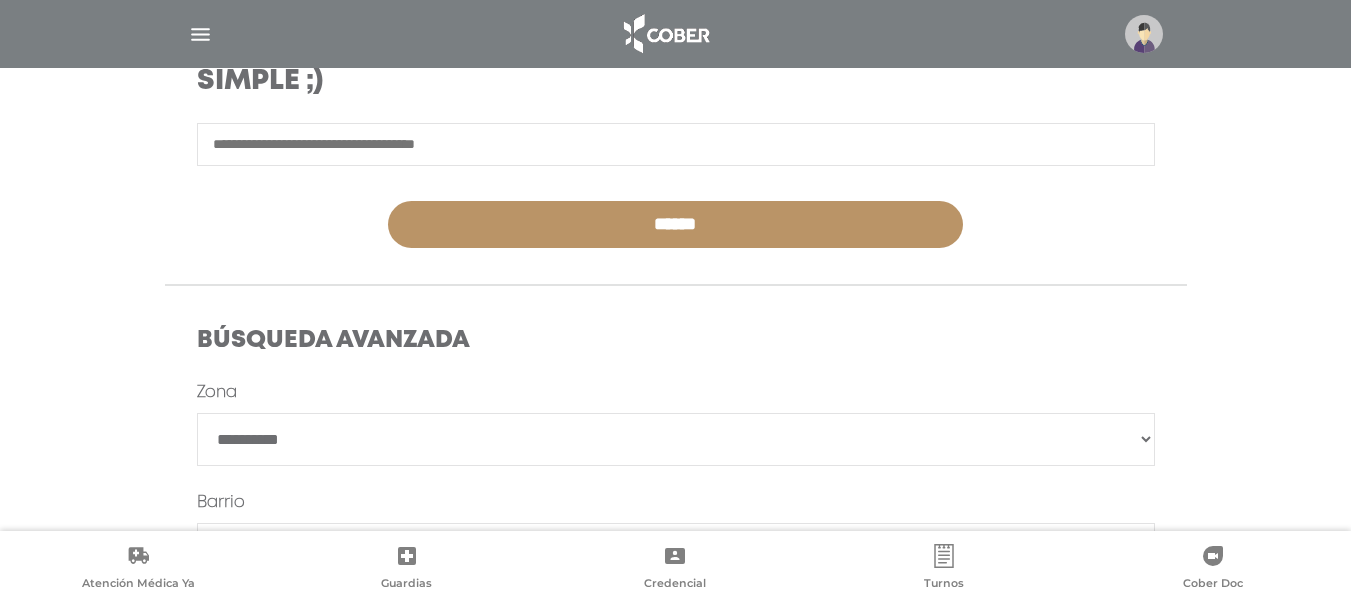 scroll, scrollTop: 600, scrollLeft: 0, axis: vertical 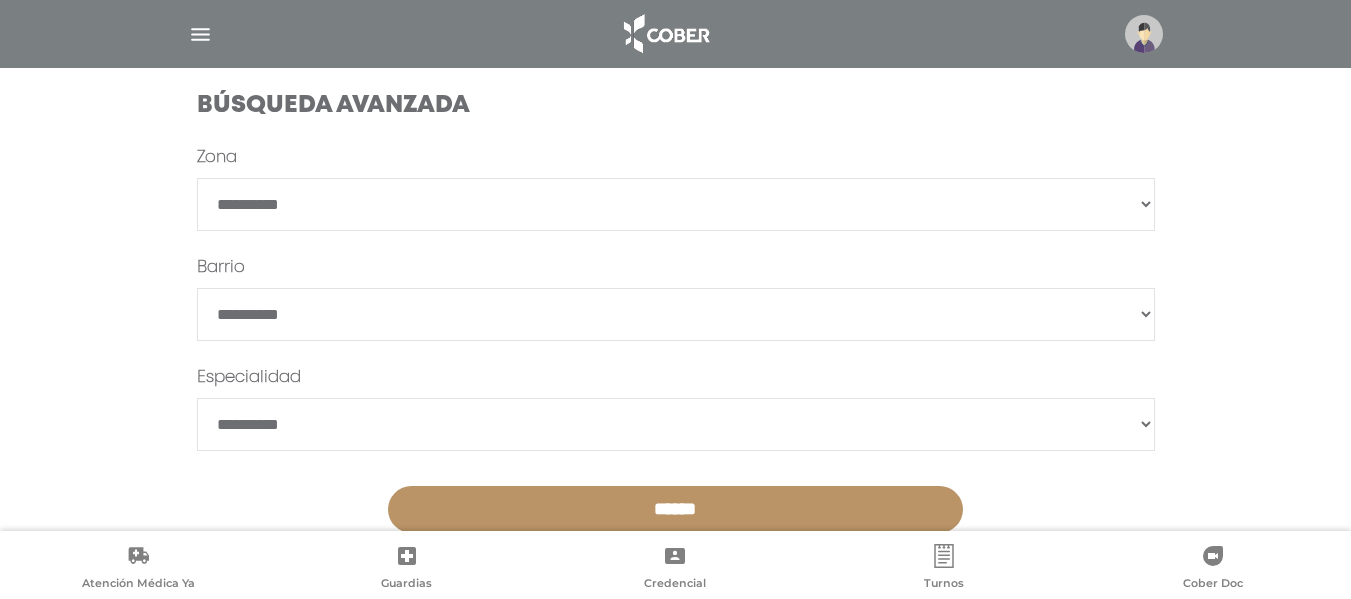 click on "**********" at bounding box center [676, 204] 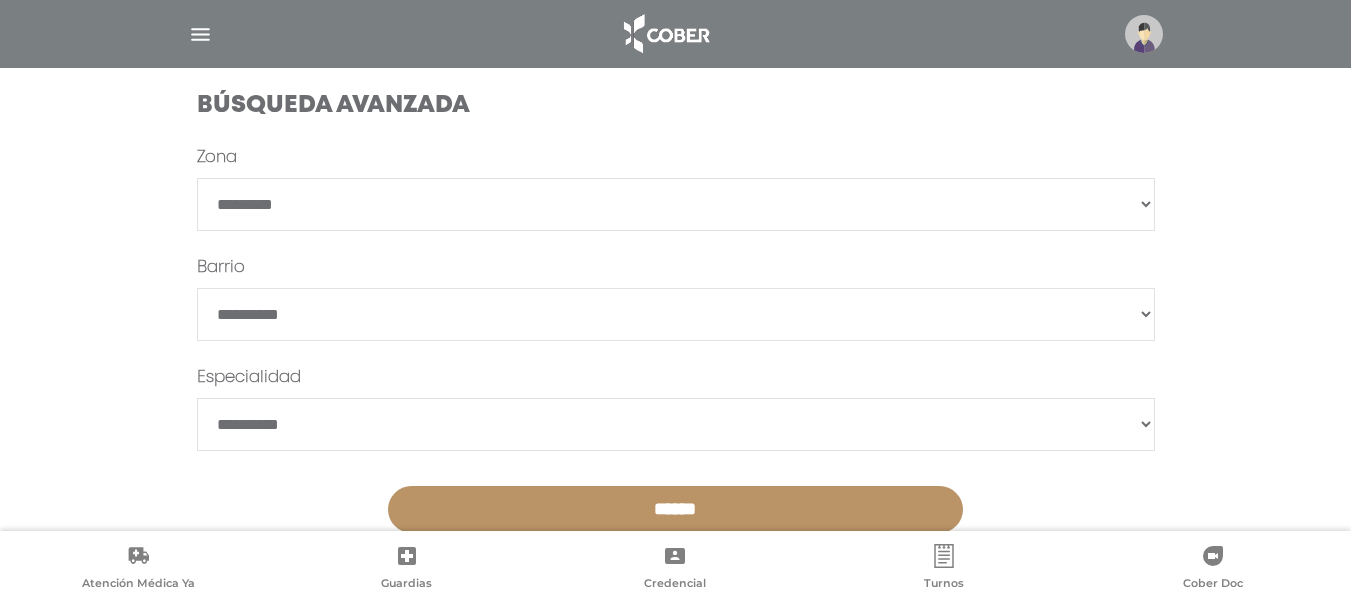 click on "**********" at bounding box center [676, 204] 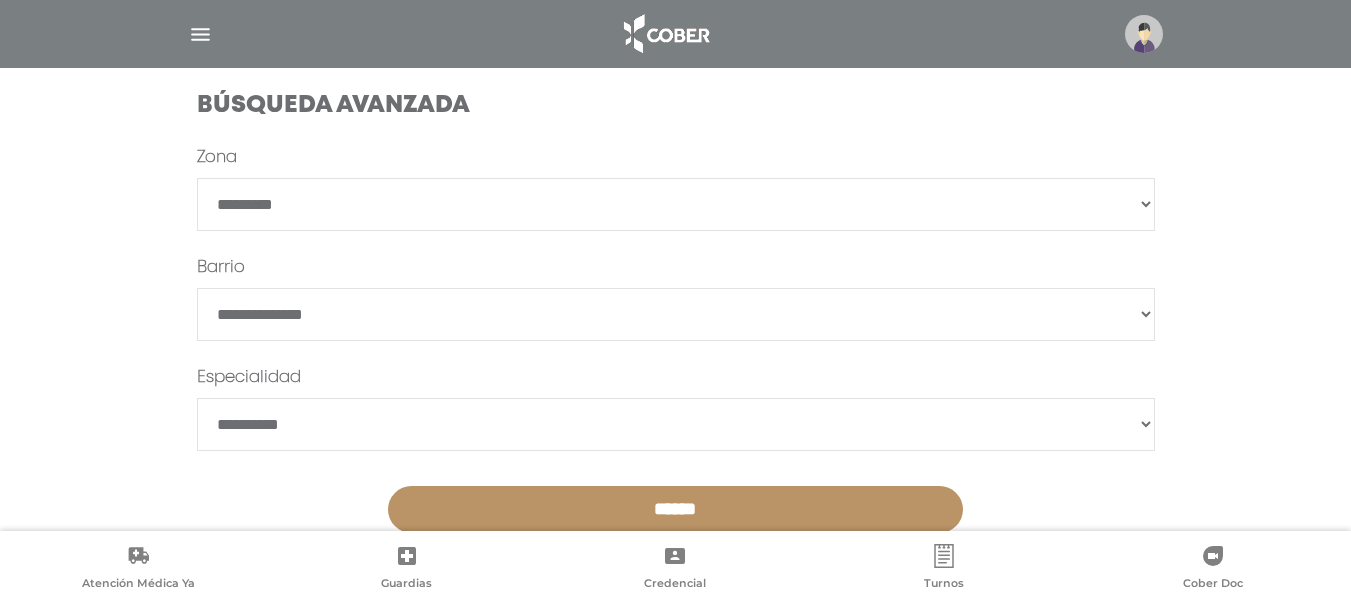 click on "**********" at bounding box center [676, 170] 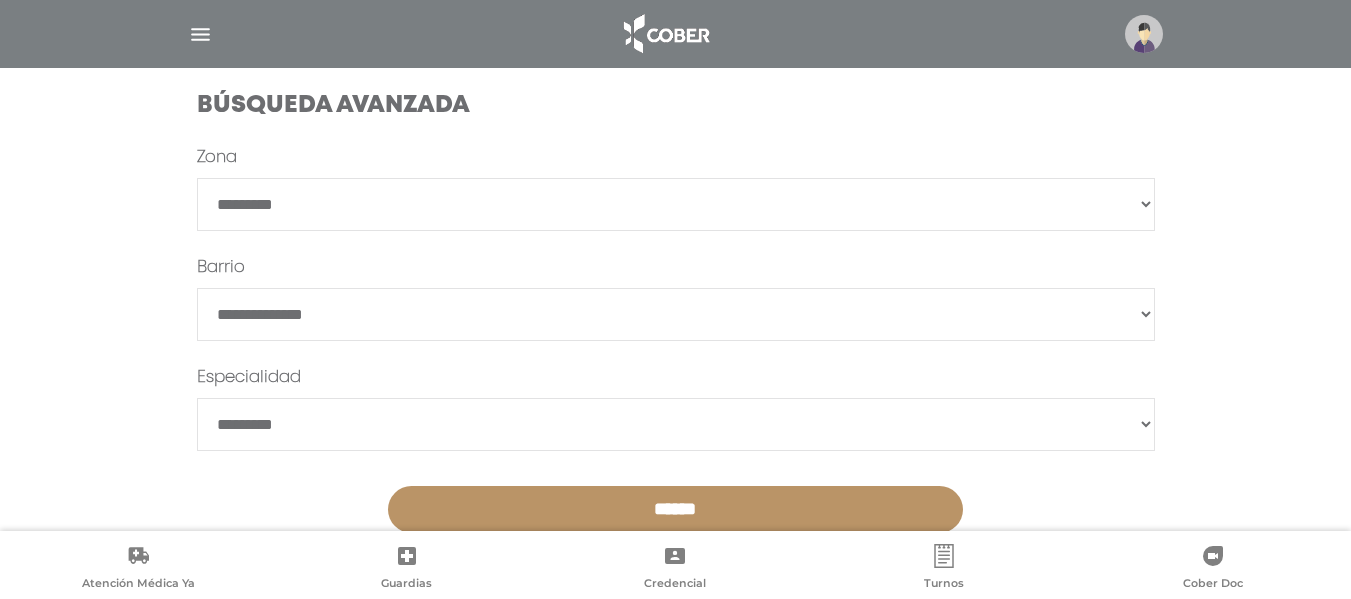 click on "**********" at bounding box center [676, 424] 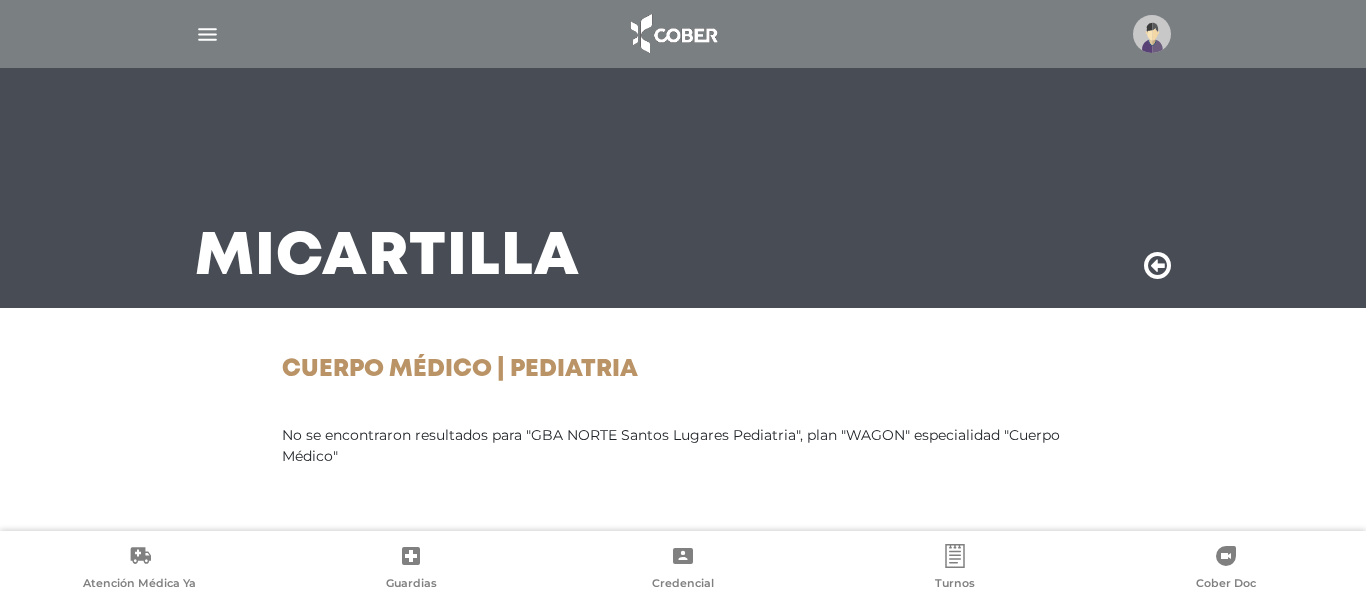 scroll, scrollTop: 0, scrollLeft: 0, axis: both 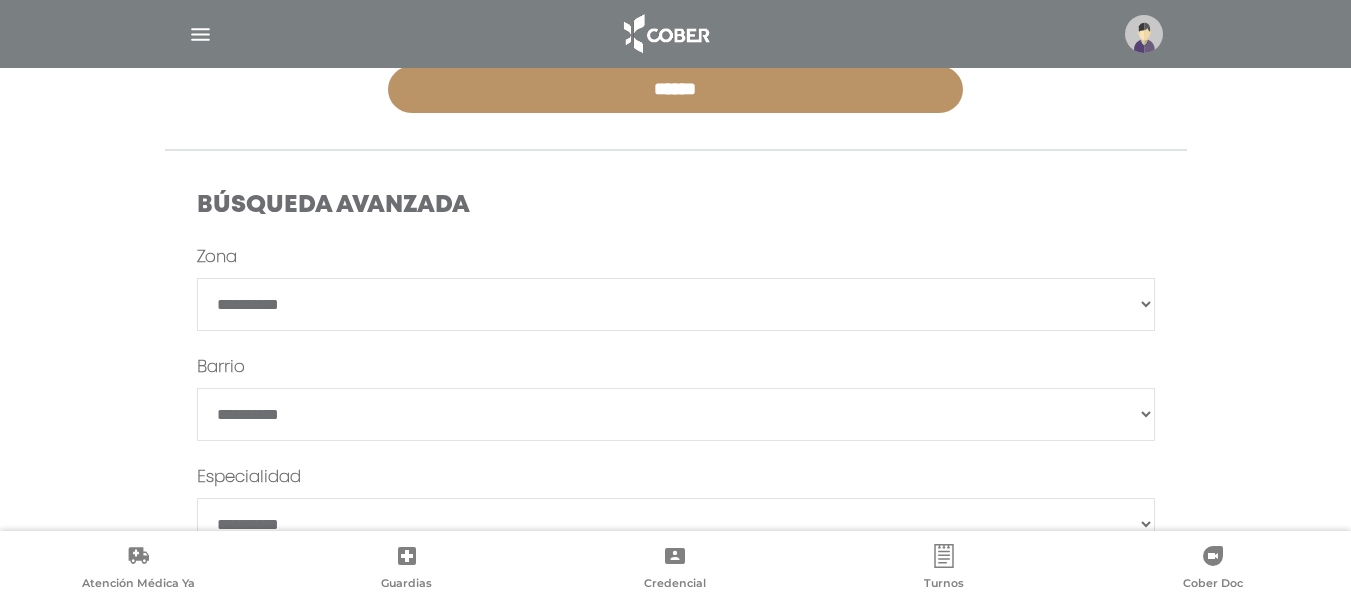 click on "**********" at bounding box center (676, 304) 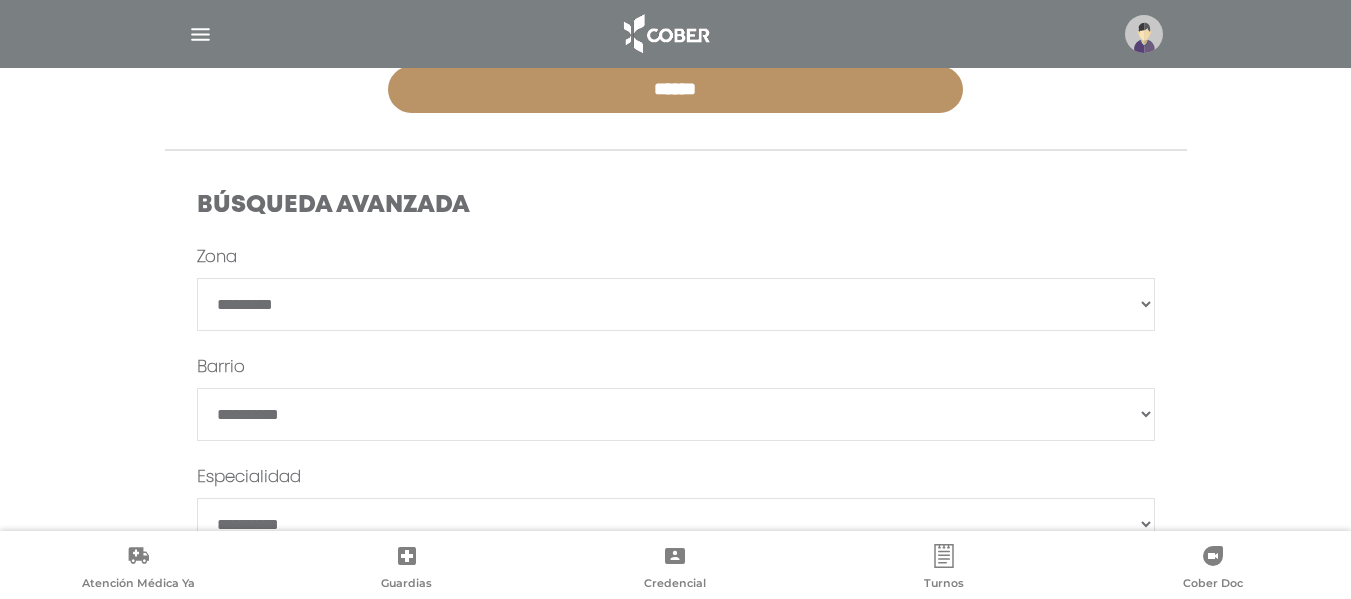 click on "**********" at bounding box center (676, 304) 